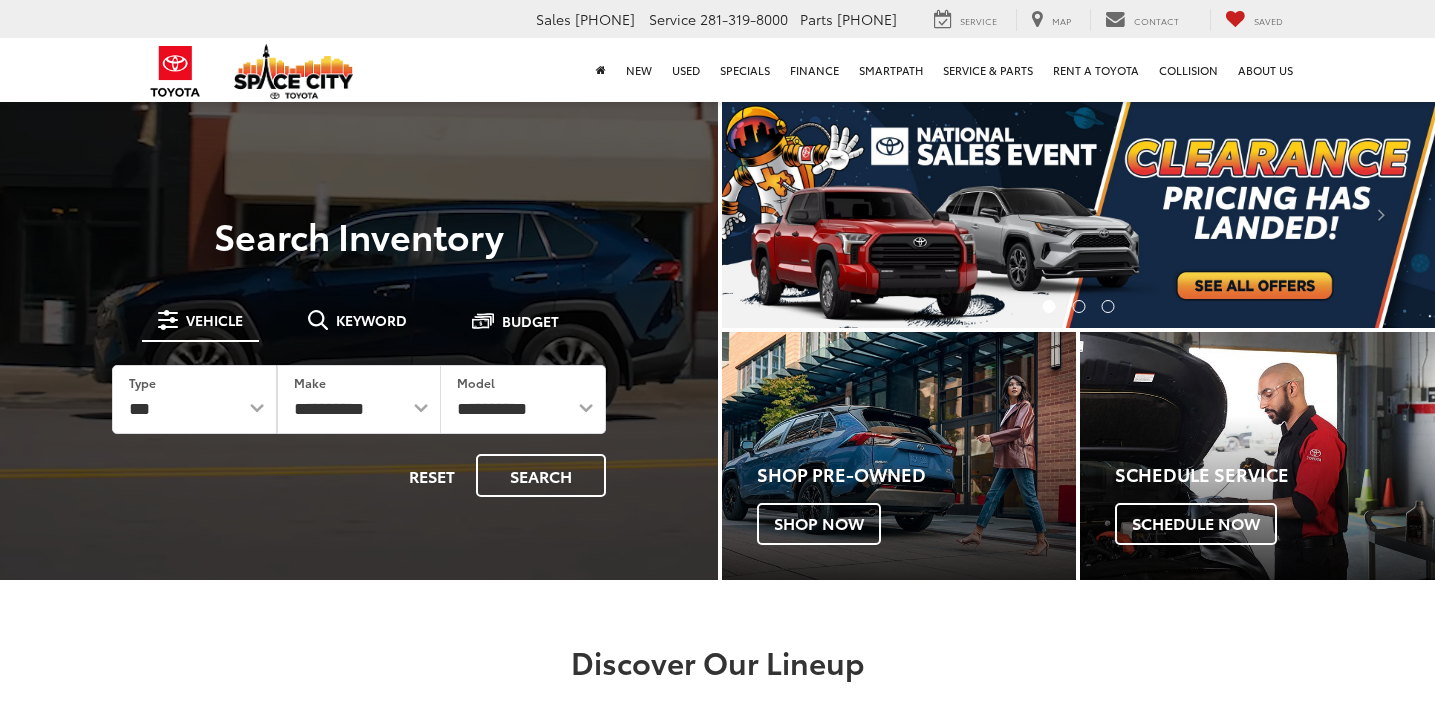 scroll, scrollTop: 0, scrollLeft: 0, axis: both 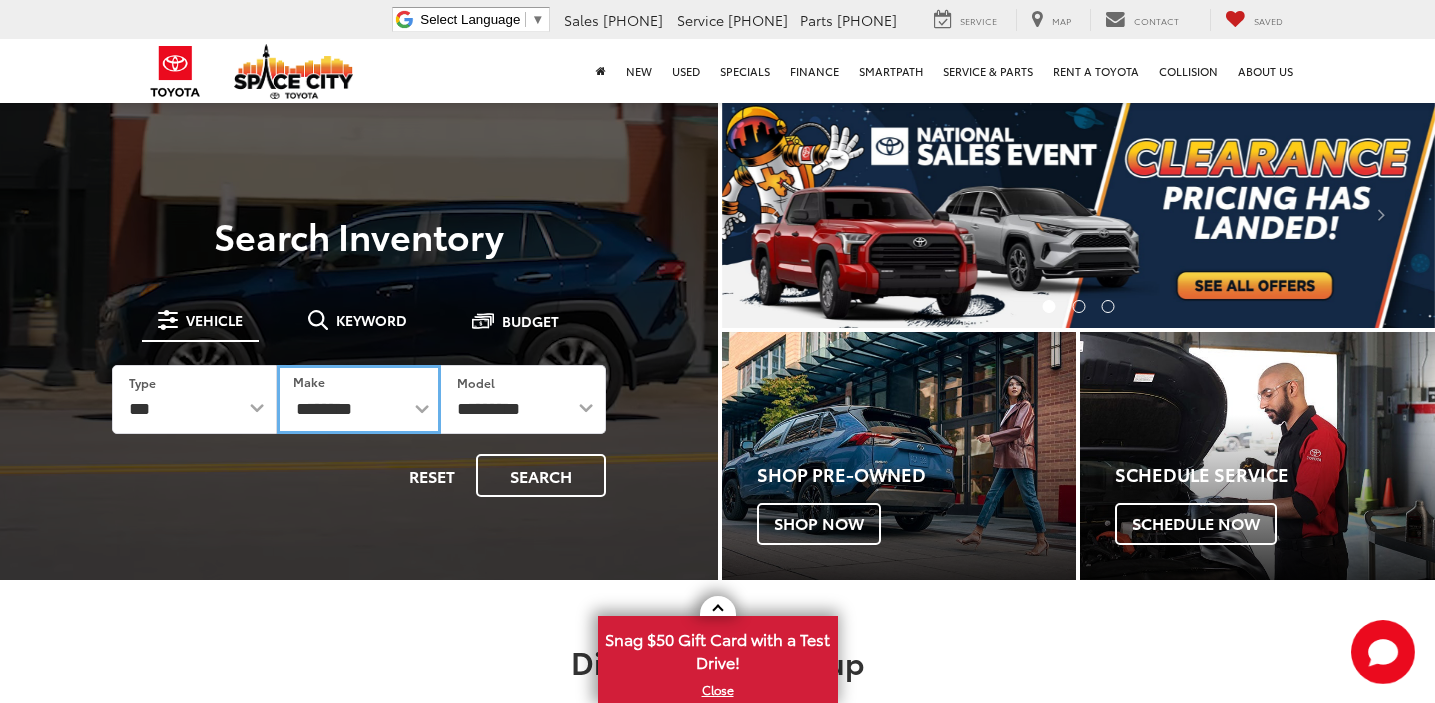 click on "**********" at bounding box center [359, 399] 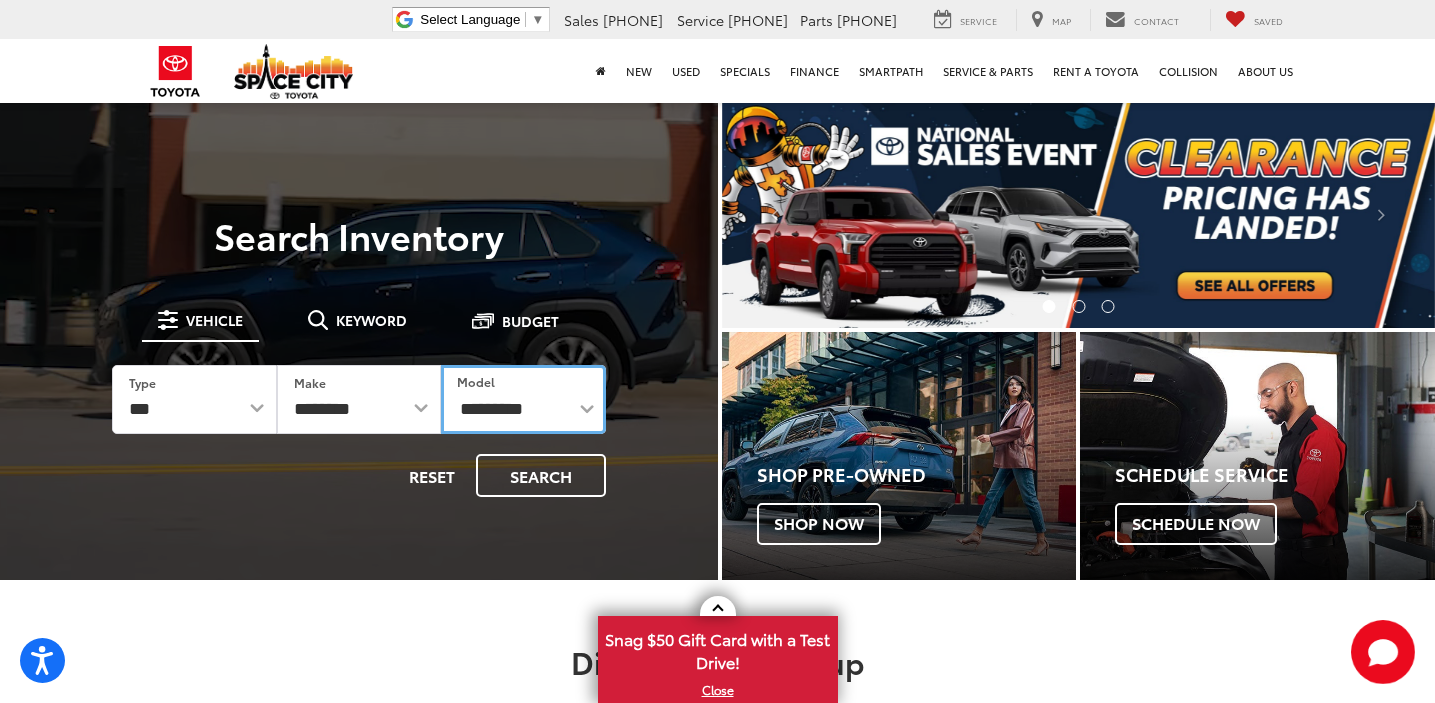 click on "**********" at bounding box center (523, 399) 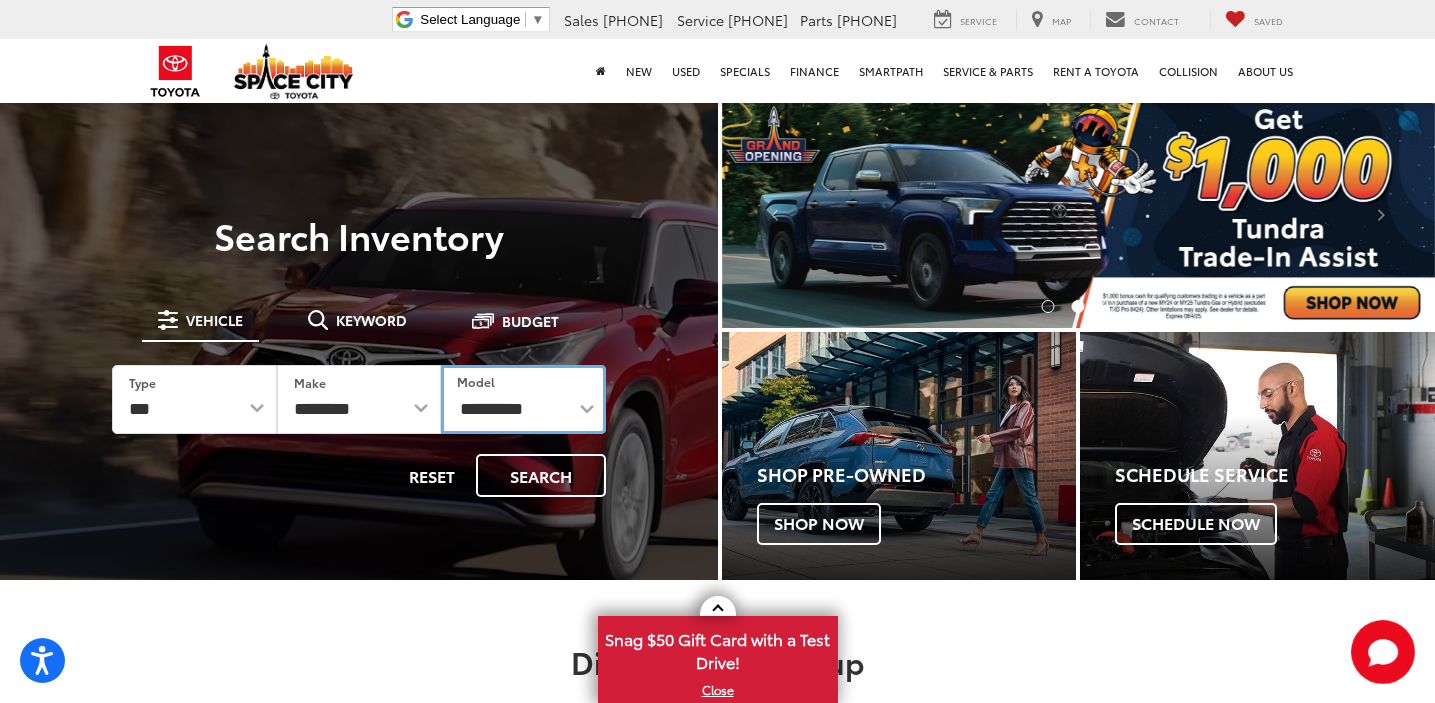 select on "****" 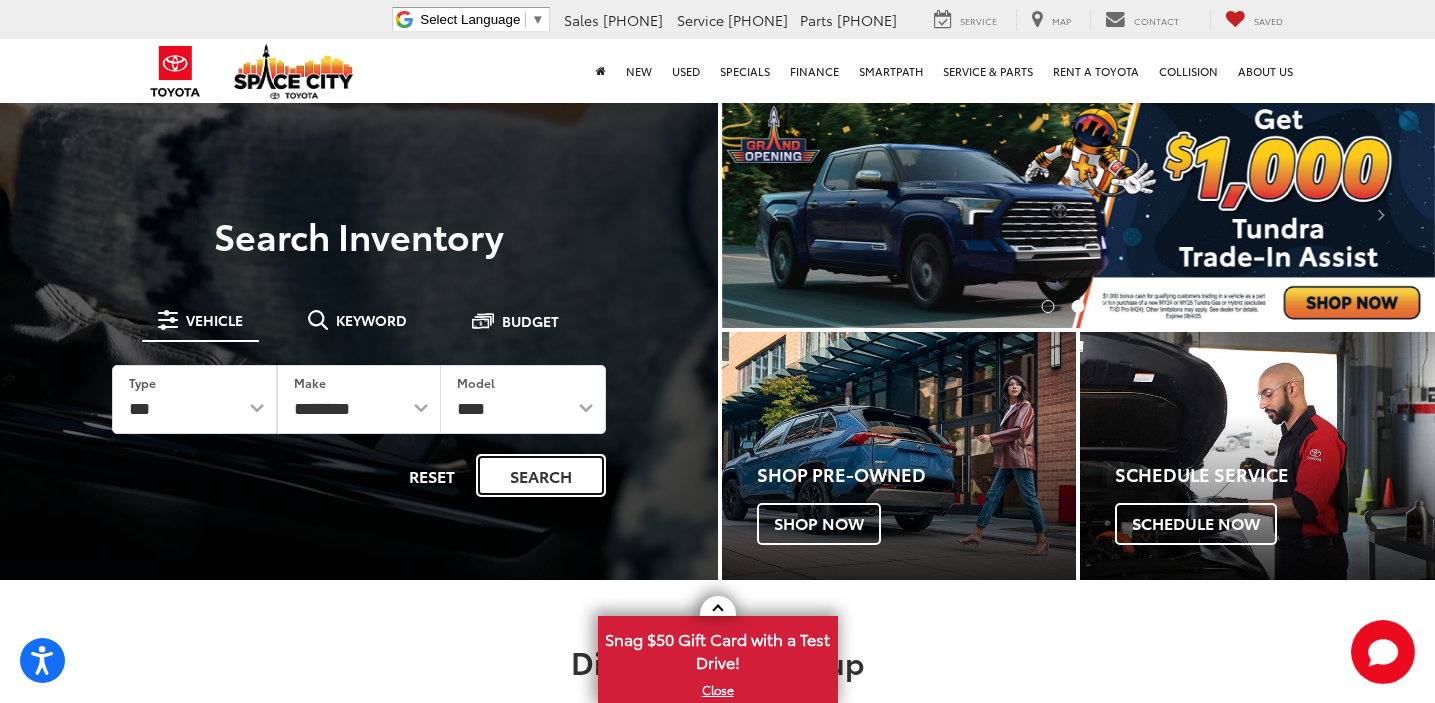 click on "Search" at bounding box center (541, 475) 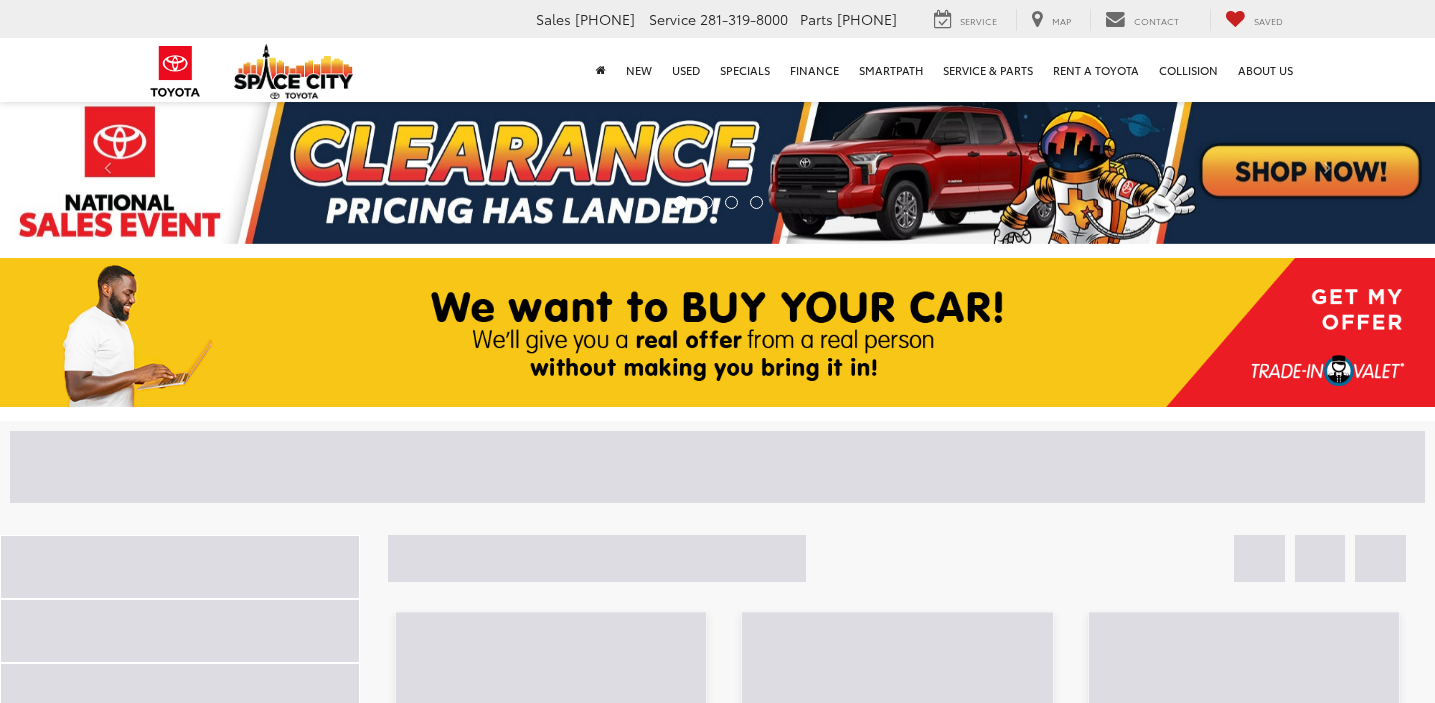 scroll, scrollTop: 0, scrollLeft: 0, axis: both 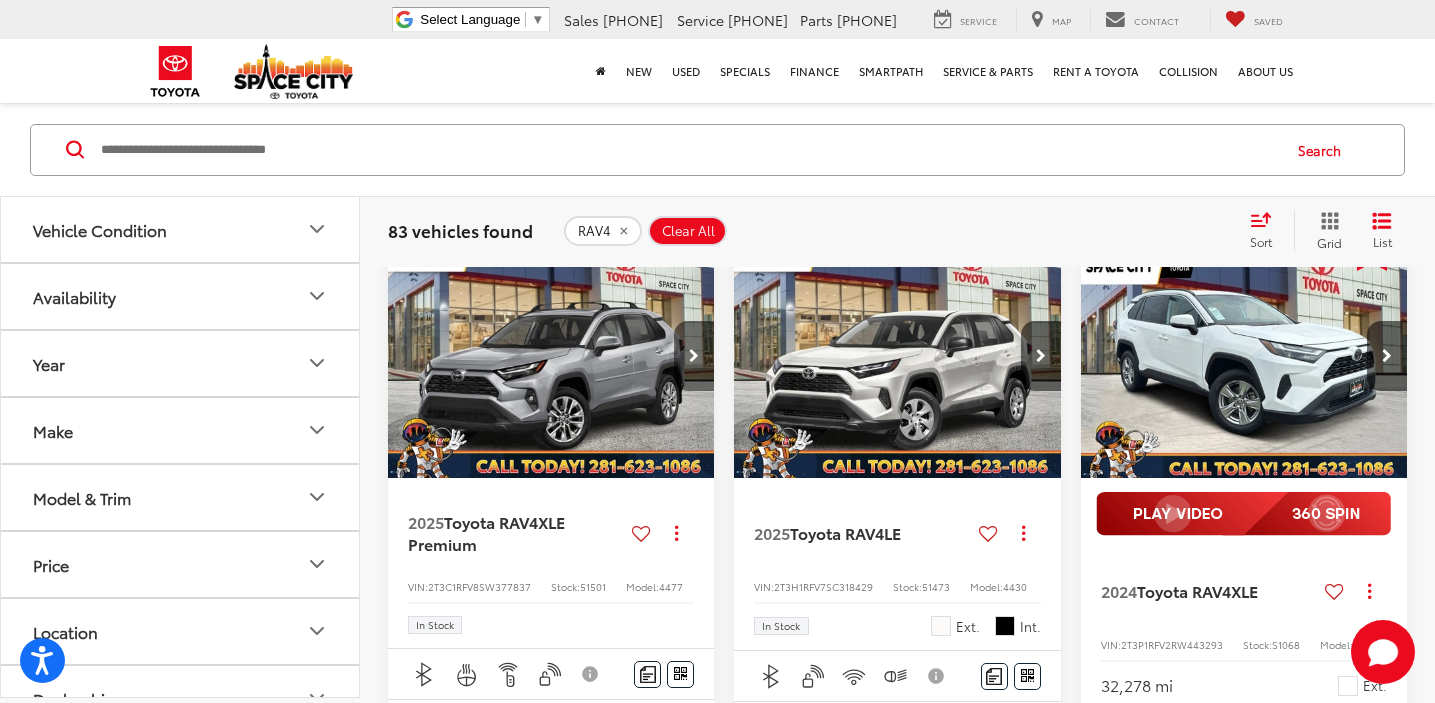 click at bounding box center [694, 356] 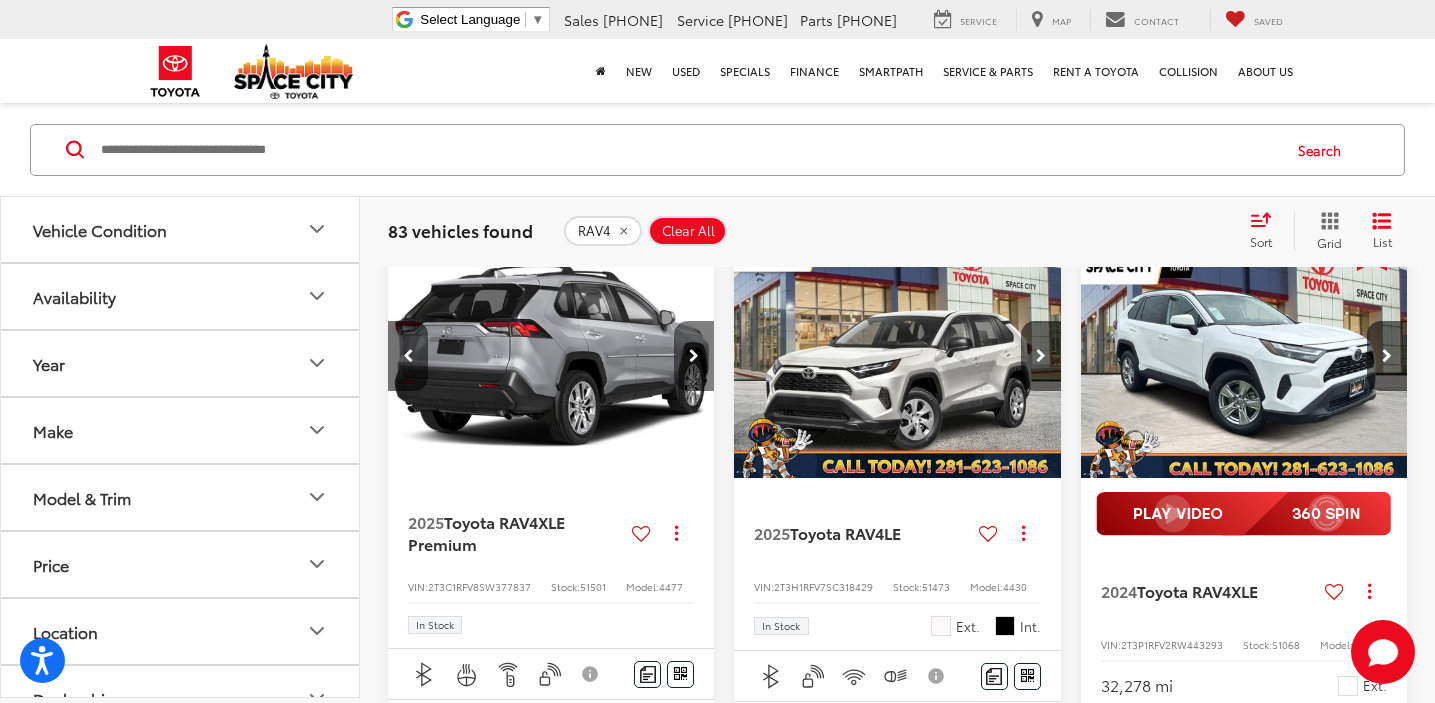 click at bounding box center [694, 356] 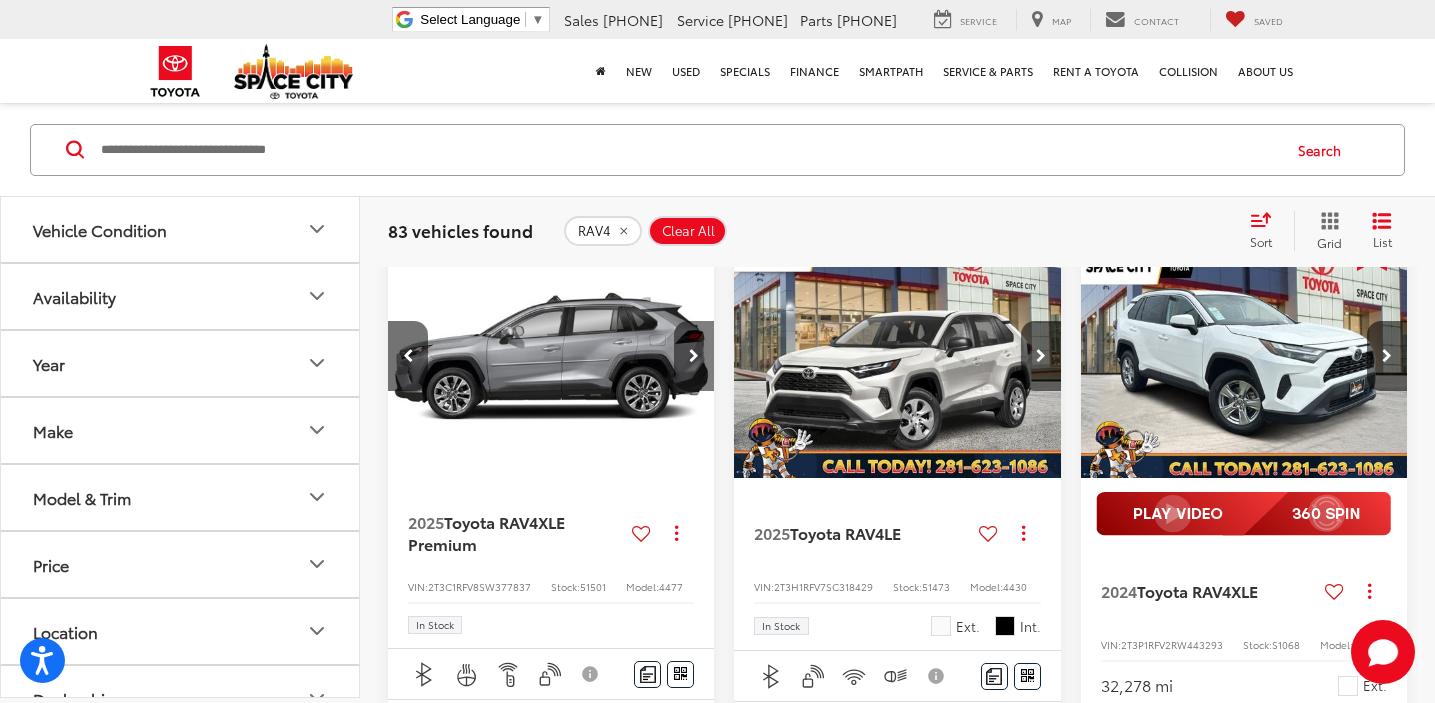 click at bounding box center (694, 356) 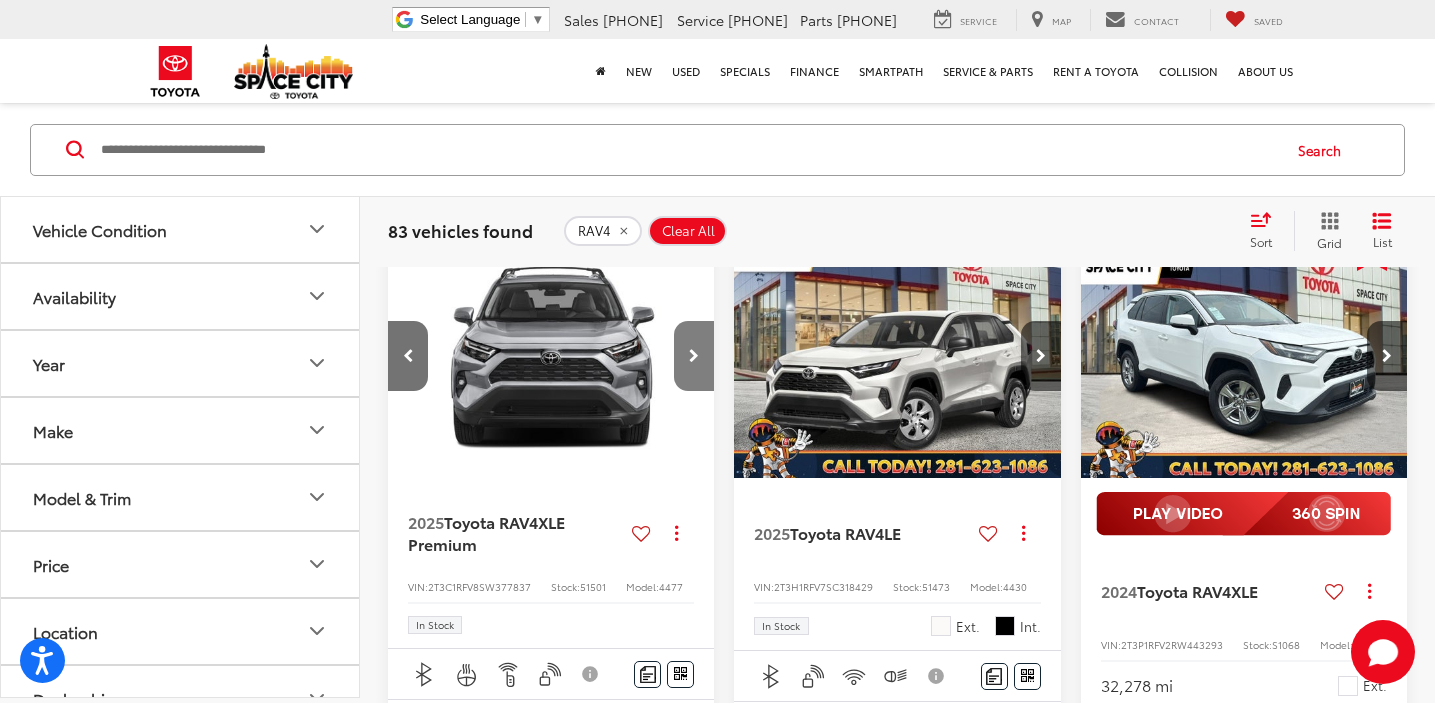 click at bounding box center (694, 356) 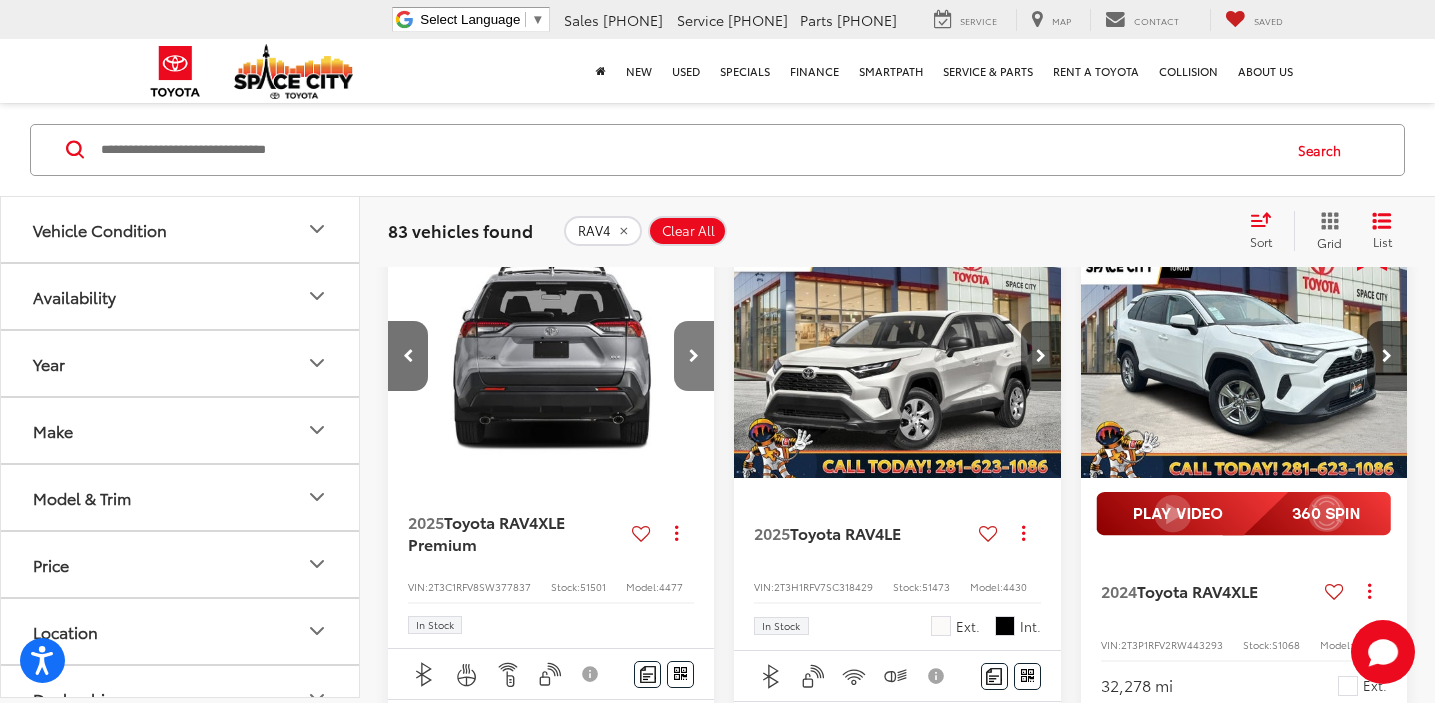 click at bounding box center [694, 356] 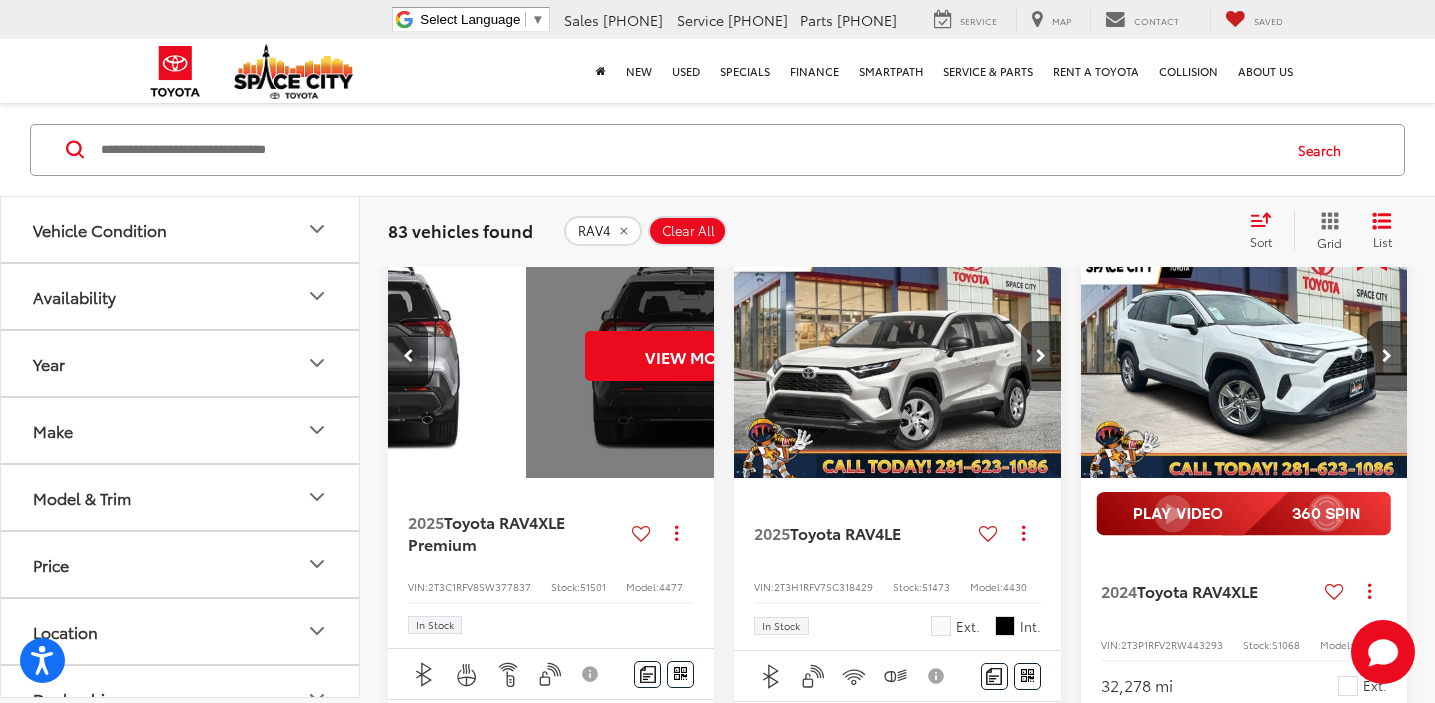 scroll, scrollTop: 0, scrollLeft: 1647, axis: horizontal 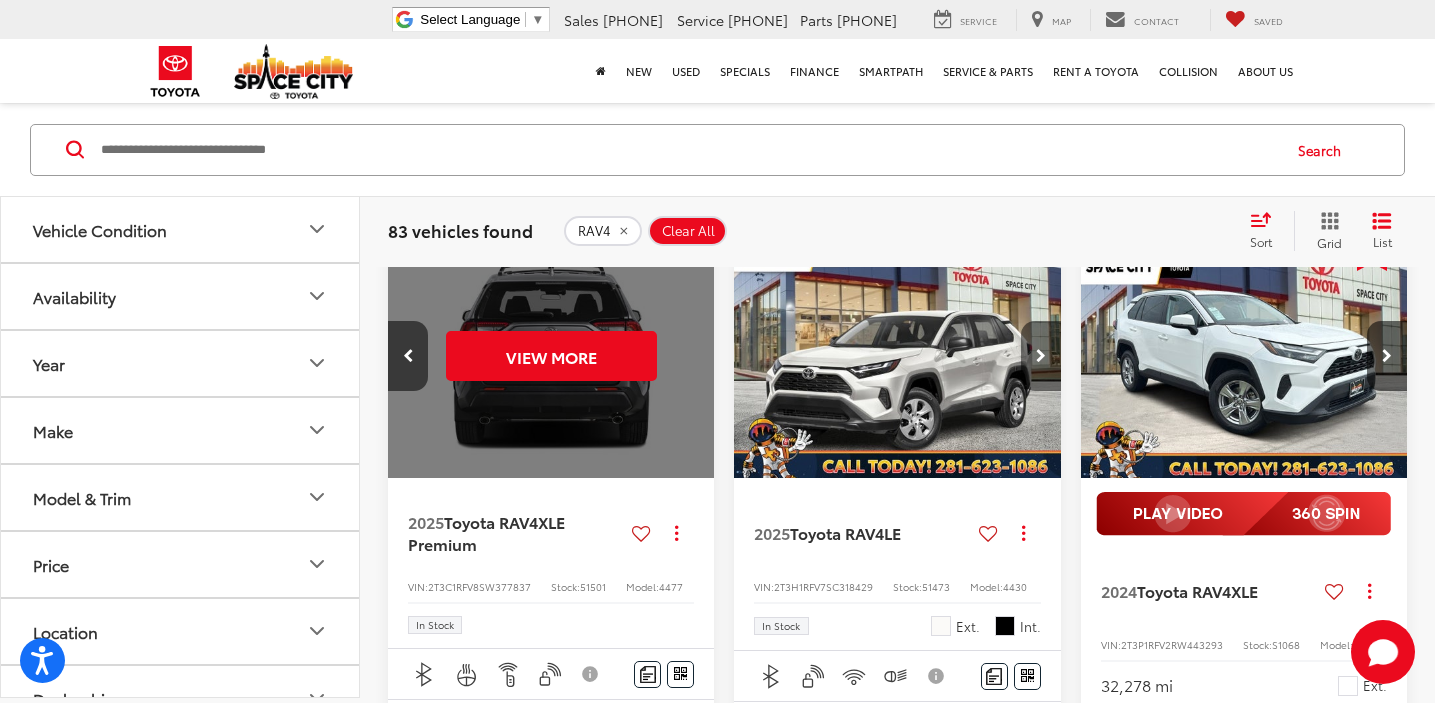 click at bounding box center (1041, 356) 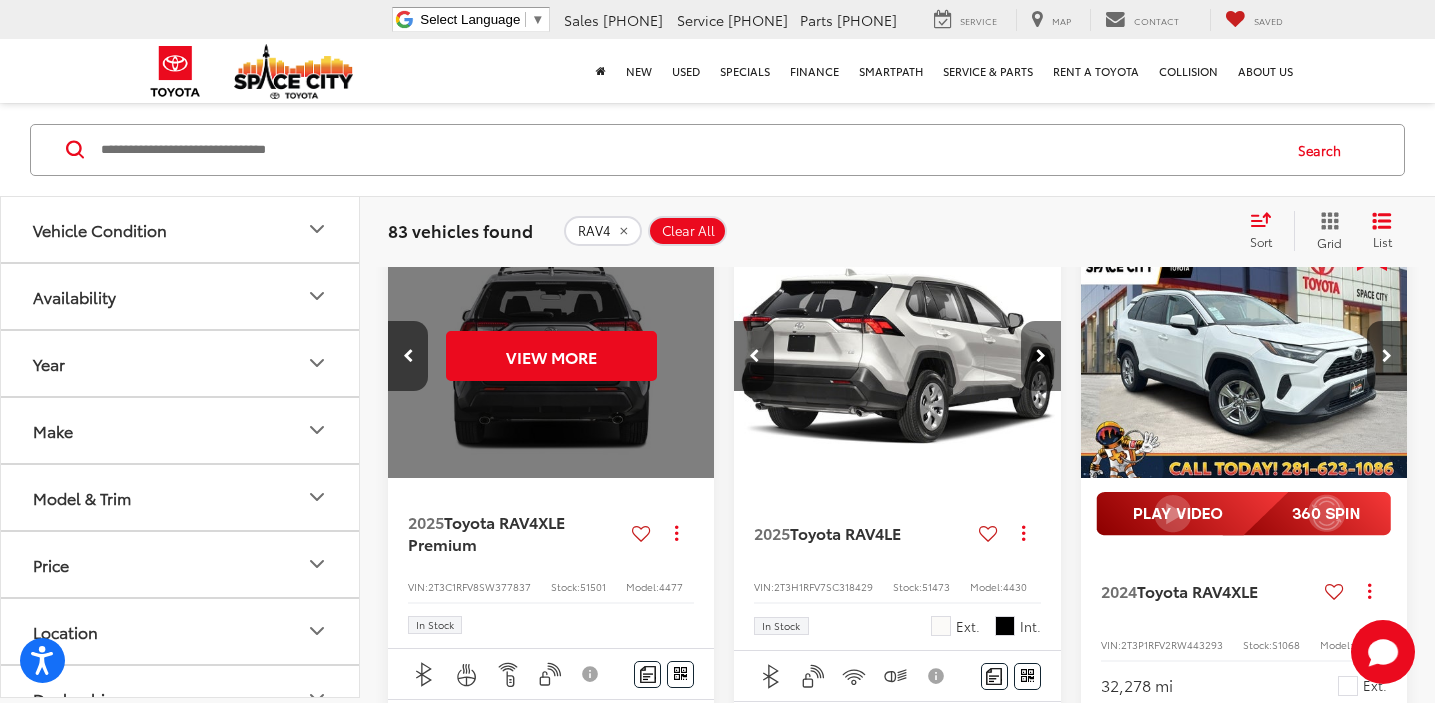 click at bounding box center [1041, 356] 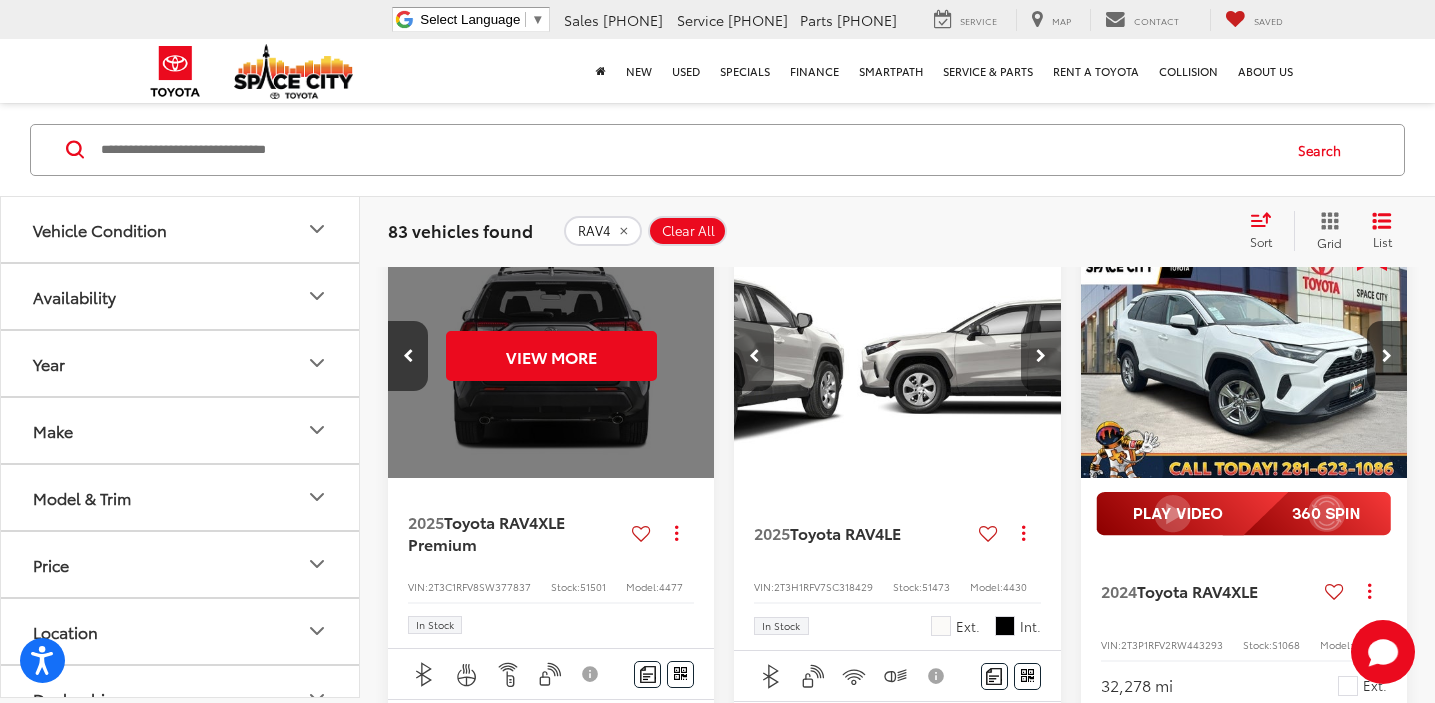 scroll, scrollTop: 0, scrollLeft: 659, axis: horizontal 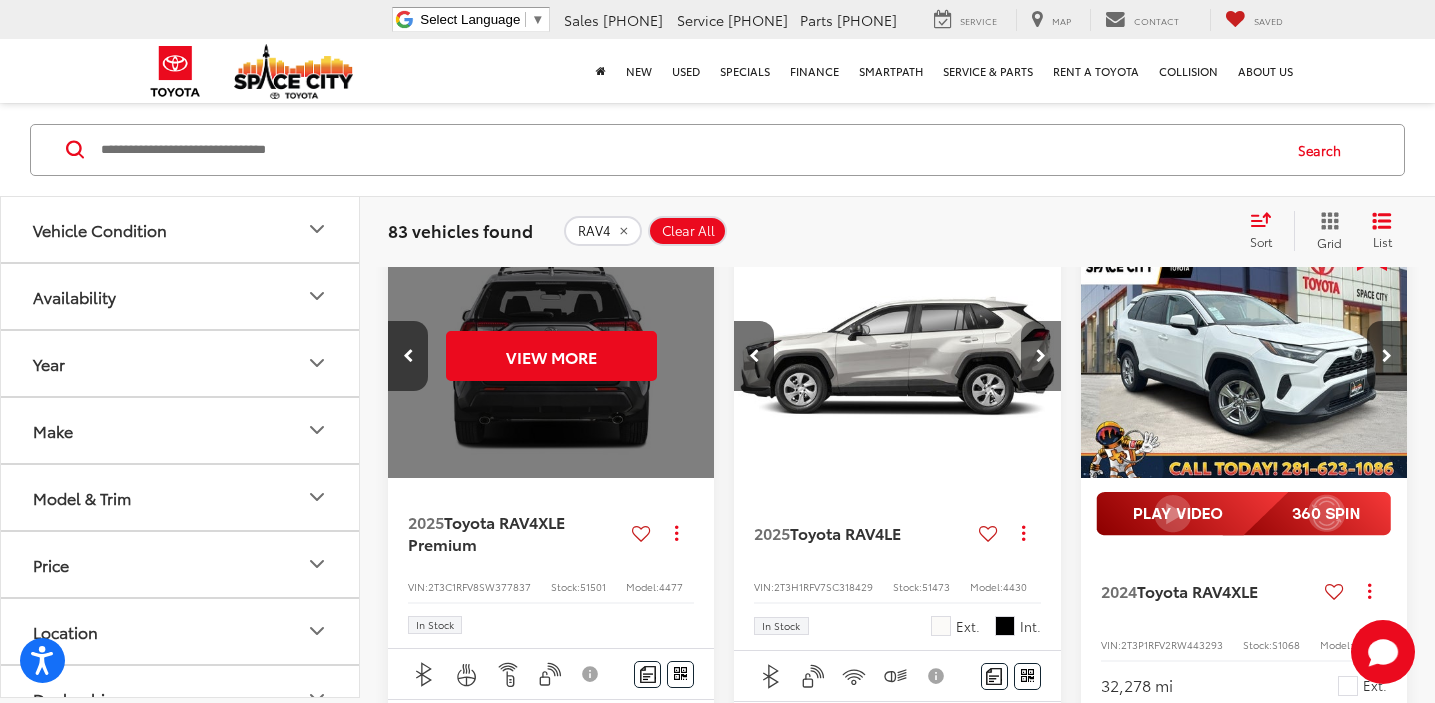 click at bounding box center [1041, 356] 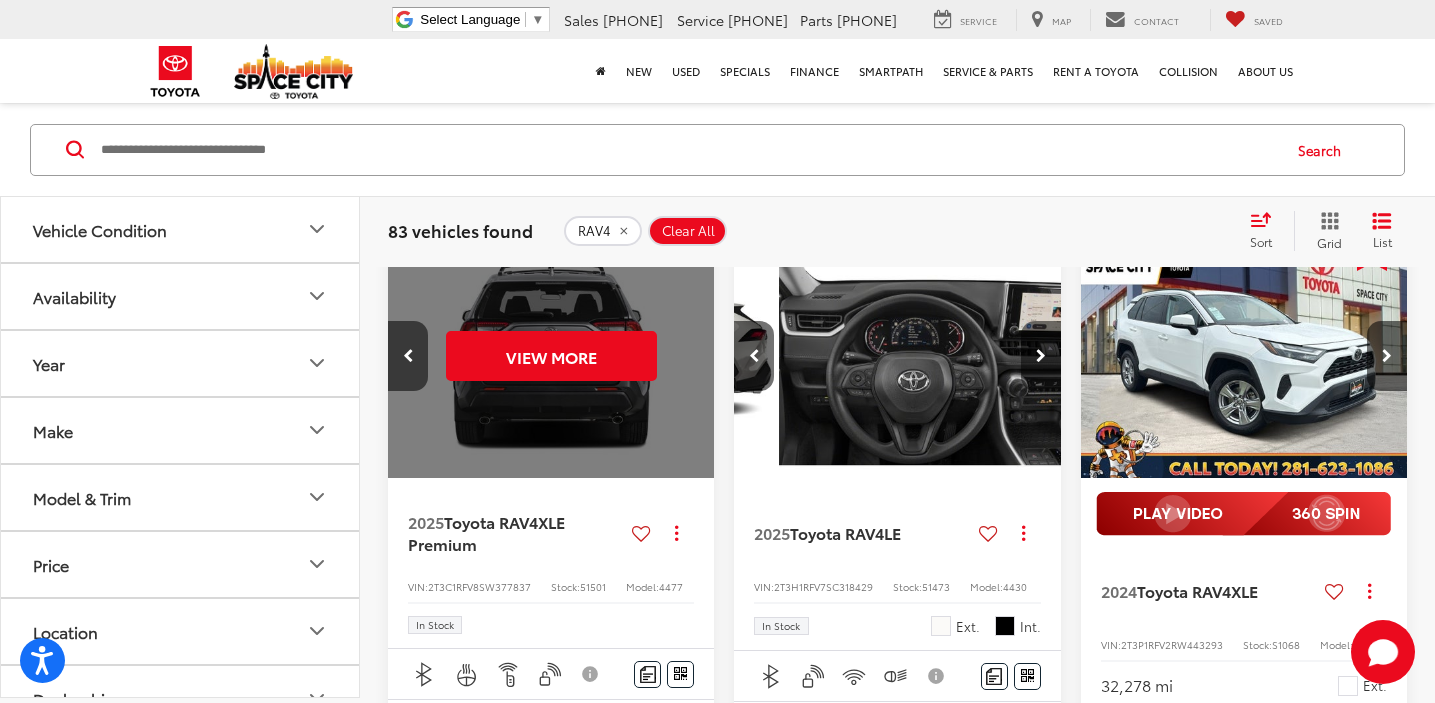 scroll, scrollTop: 0, scrollLeft: 988, axis: horizontal 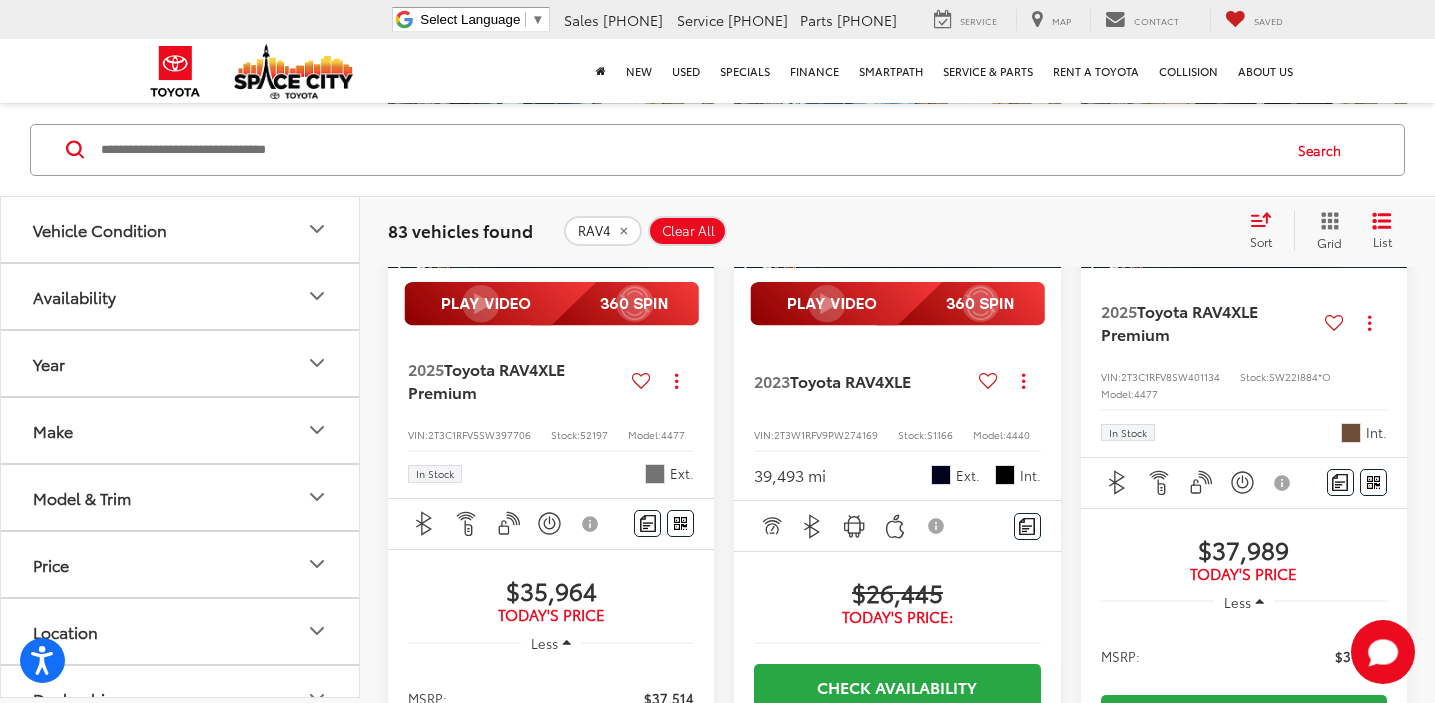 click at bounding box center (1041, 145) 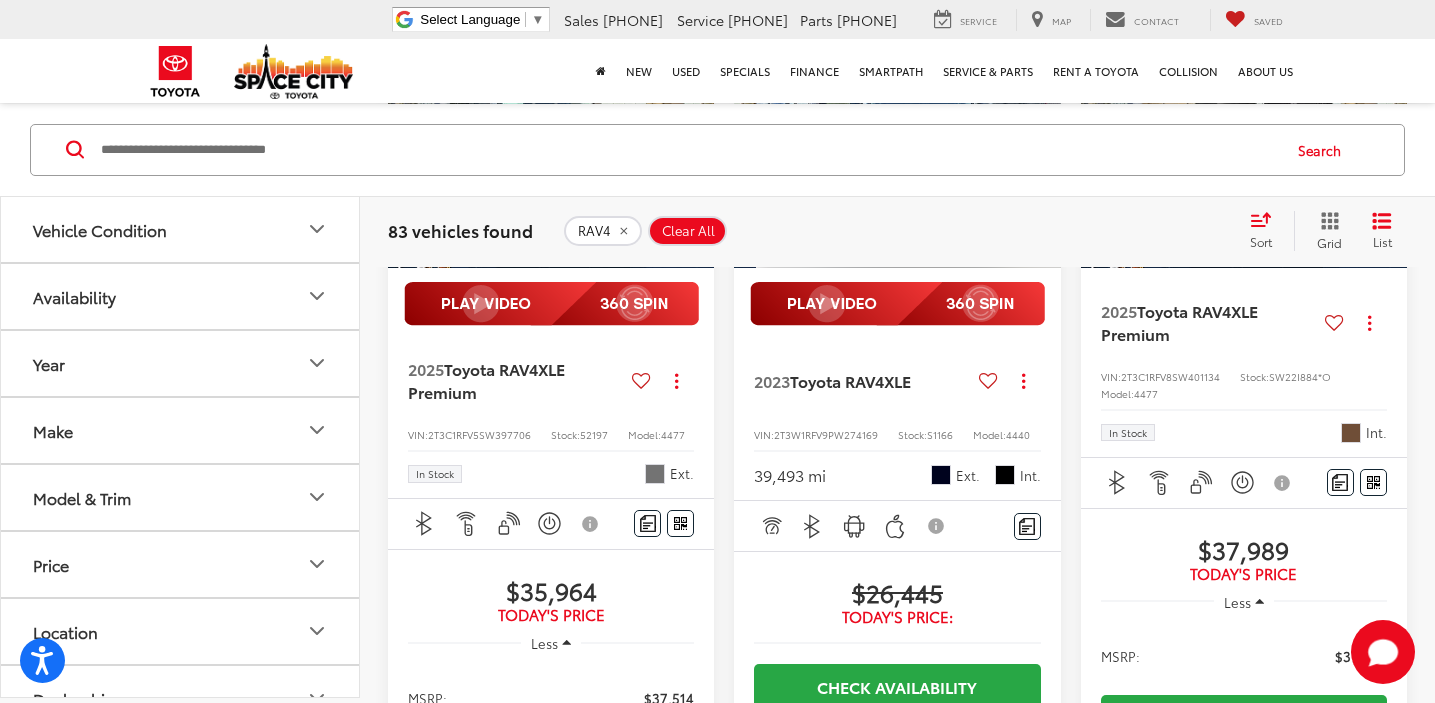 scroll, scrollTop: 0, scrollLeft: 329, axis: horizontal 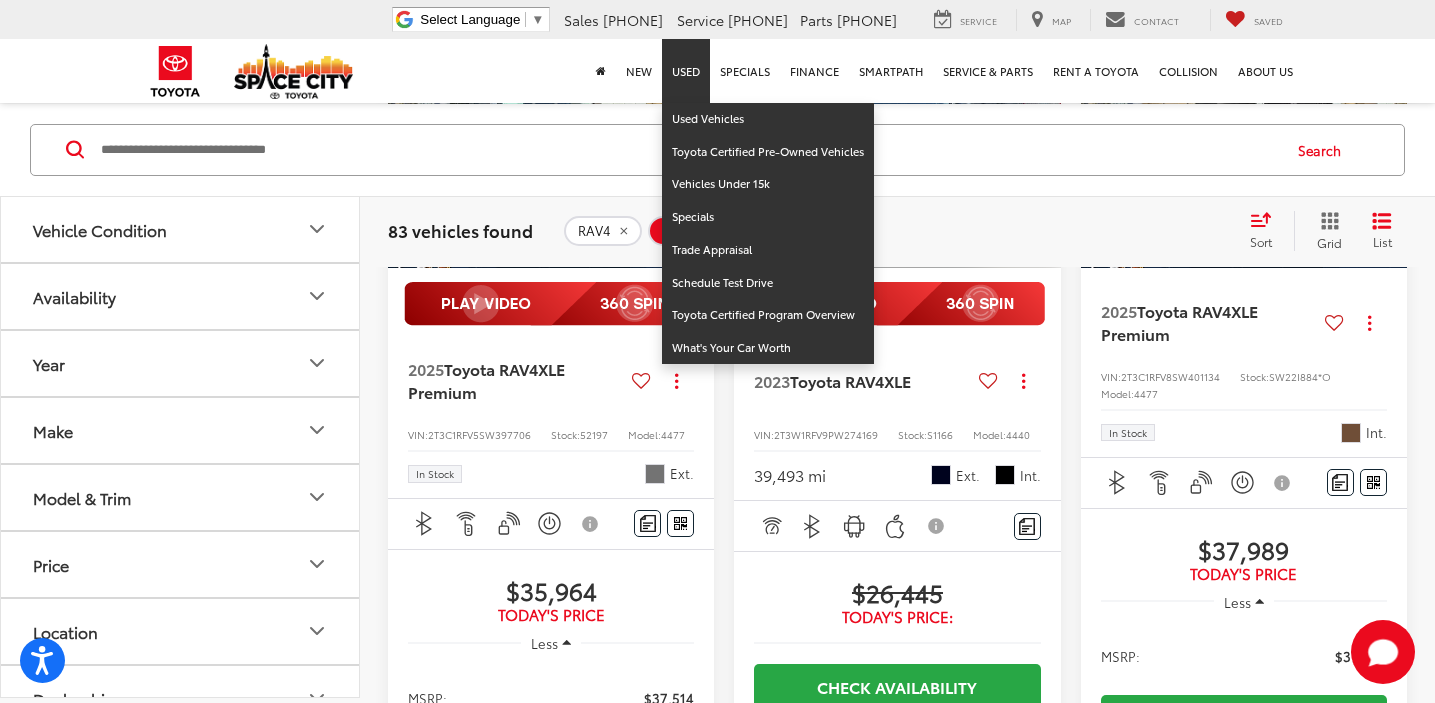 click on "Used" at bounding box center (686, 71) 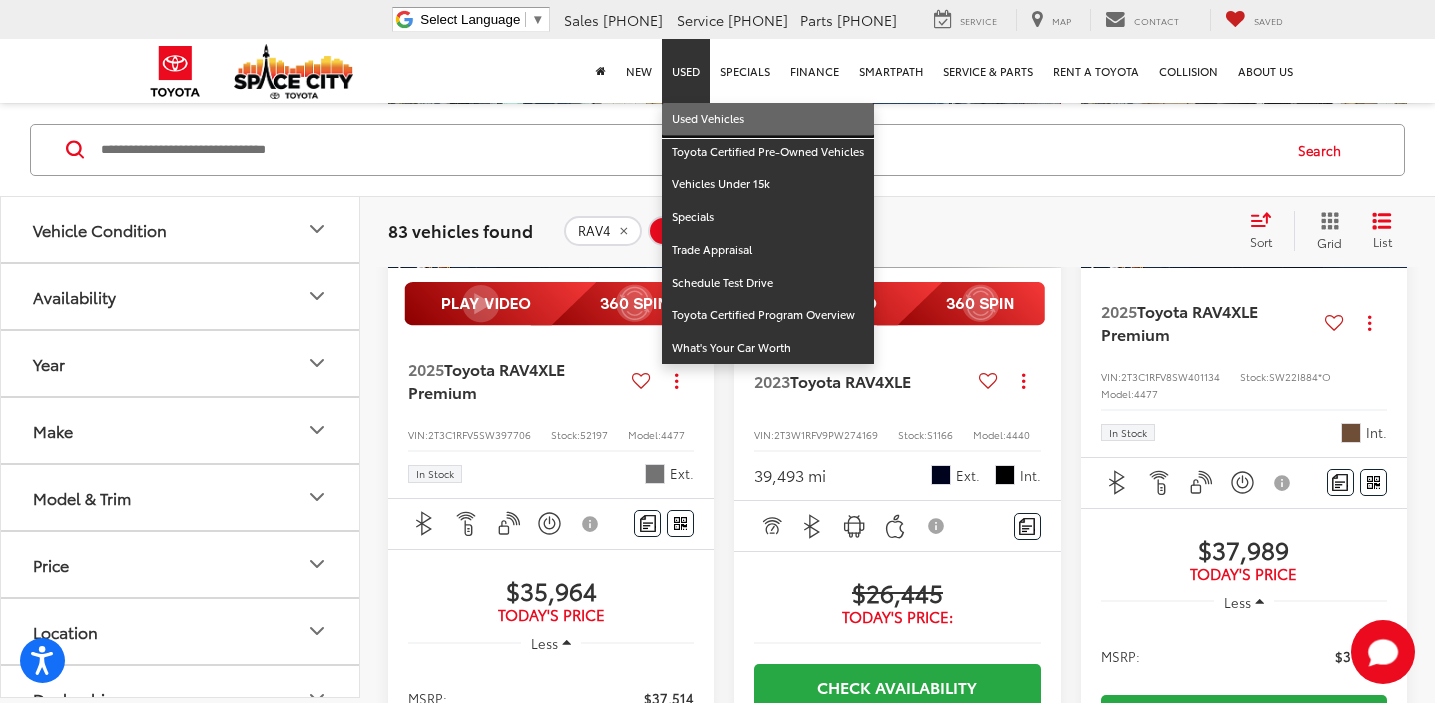 click on "Used Vehicles" at bounding box center [768, 119] 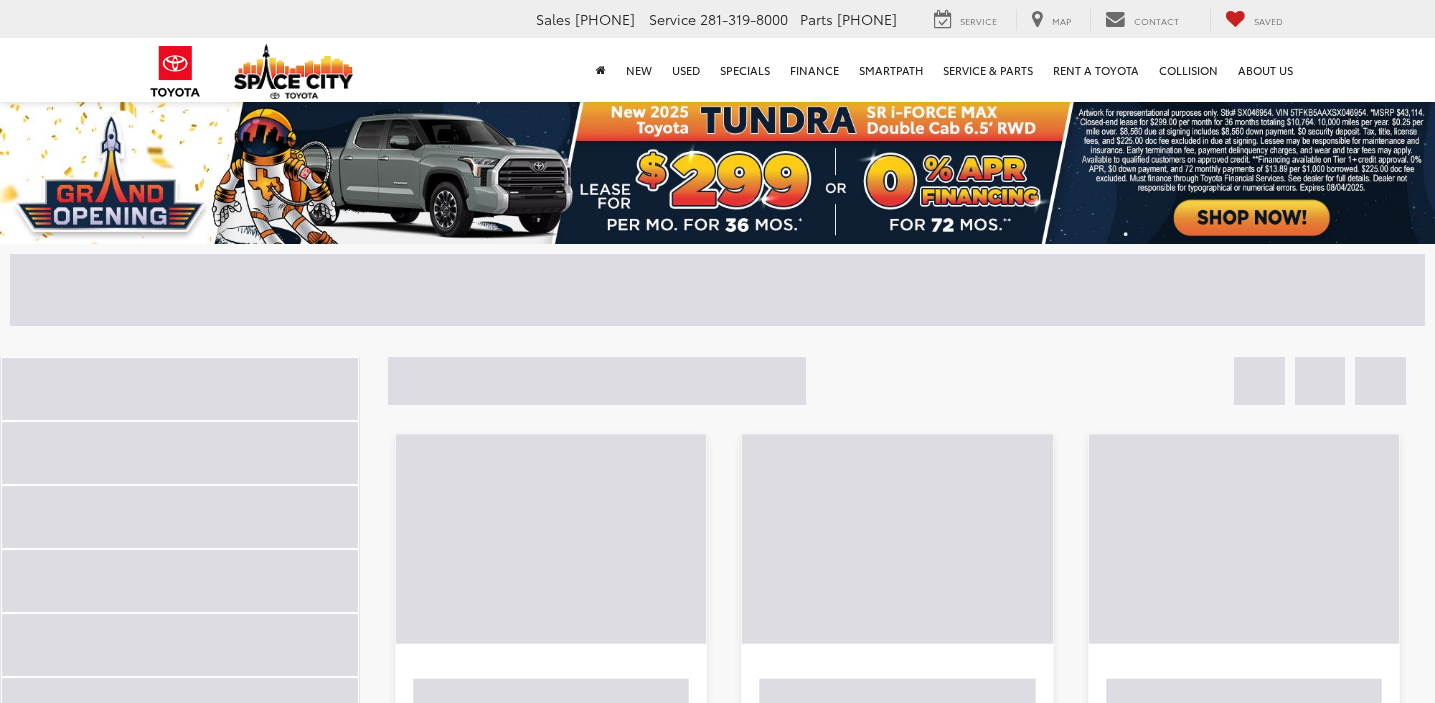 scroll, scrollTop: 0, scrollLeft: 0, axis: both 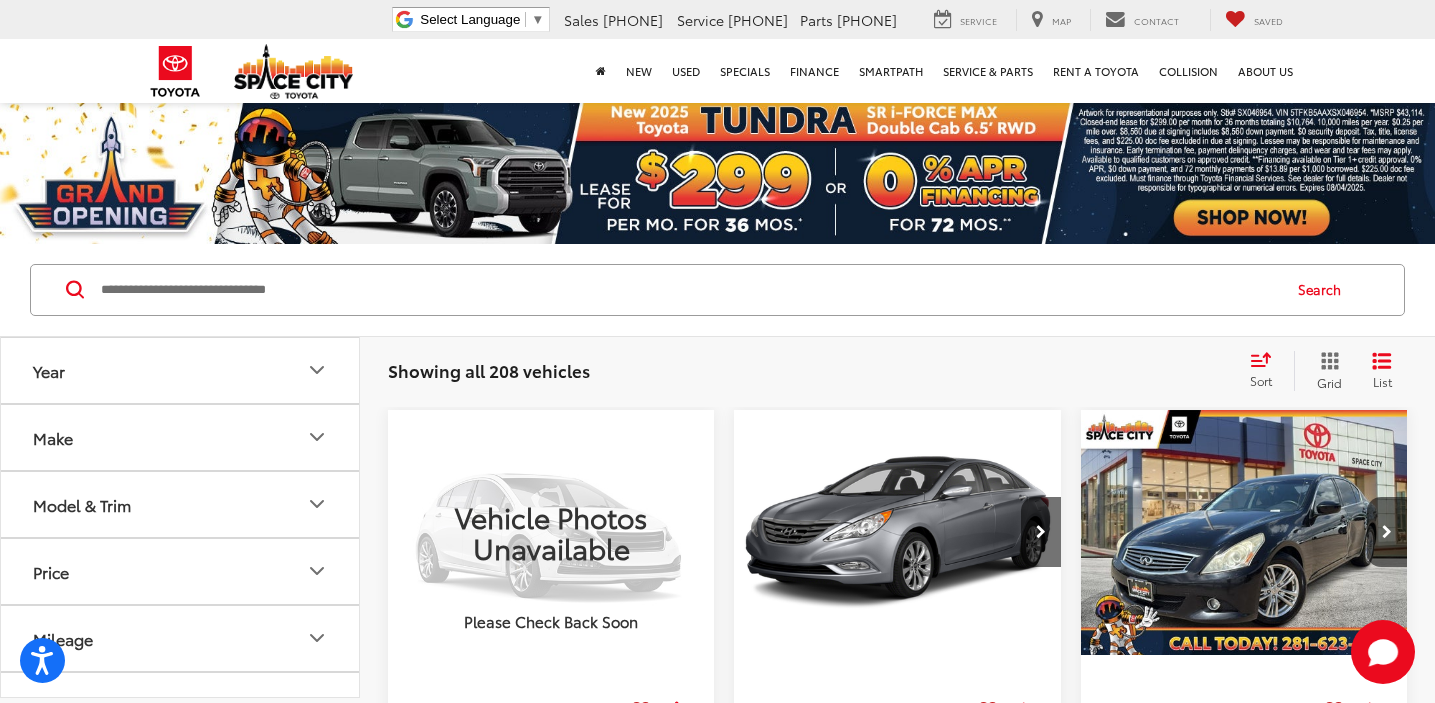 click on "Make" at bounding box center (181, 437) 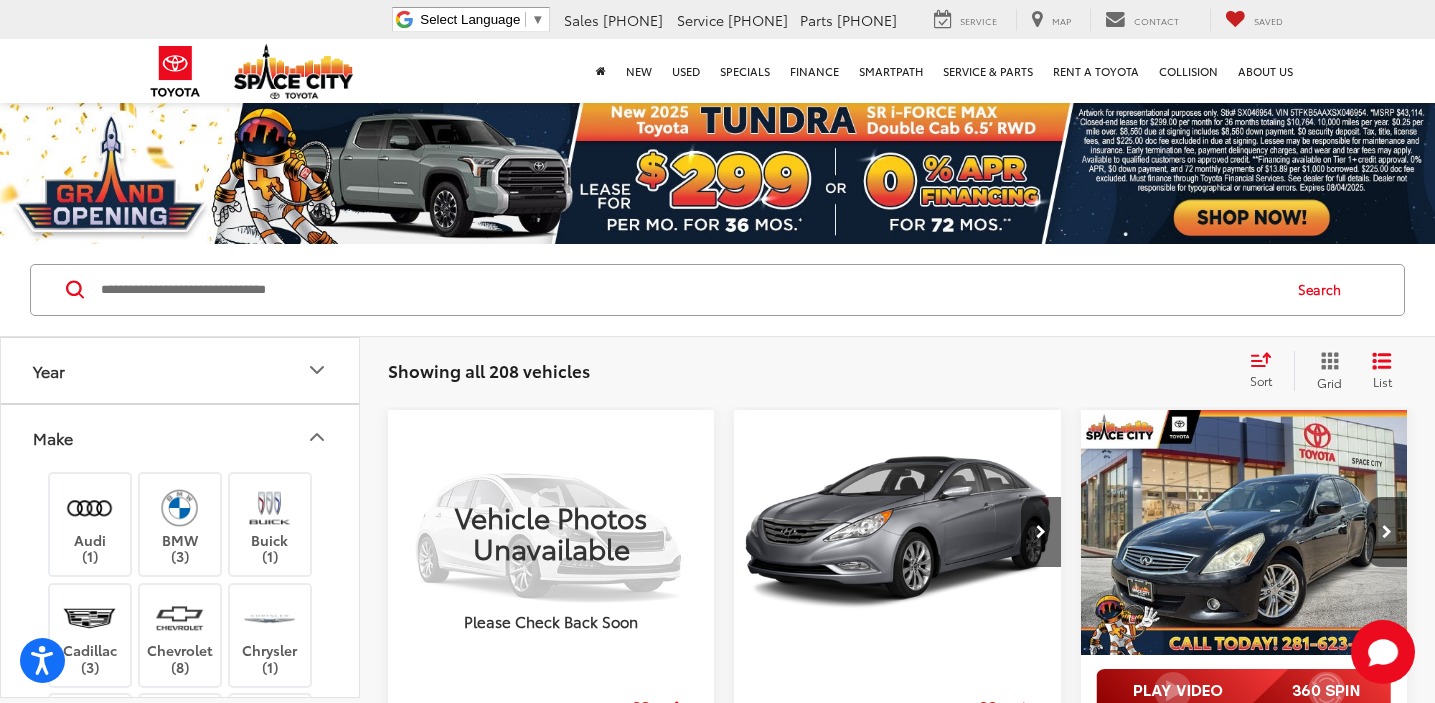 click on "Make" at bounding box center [181, 437] 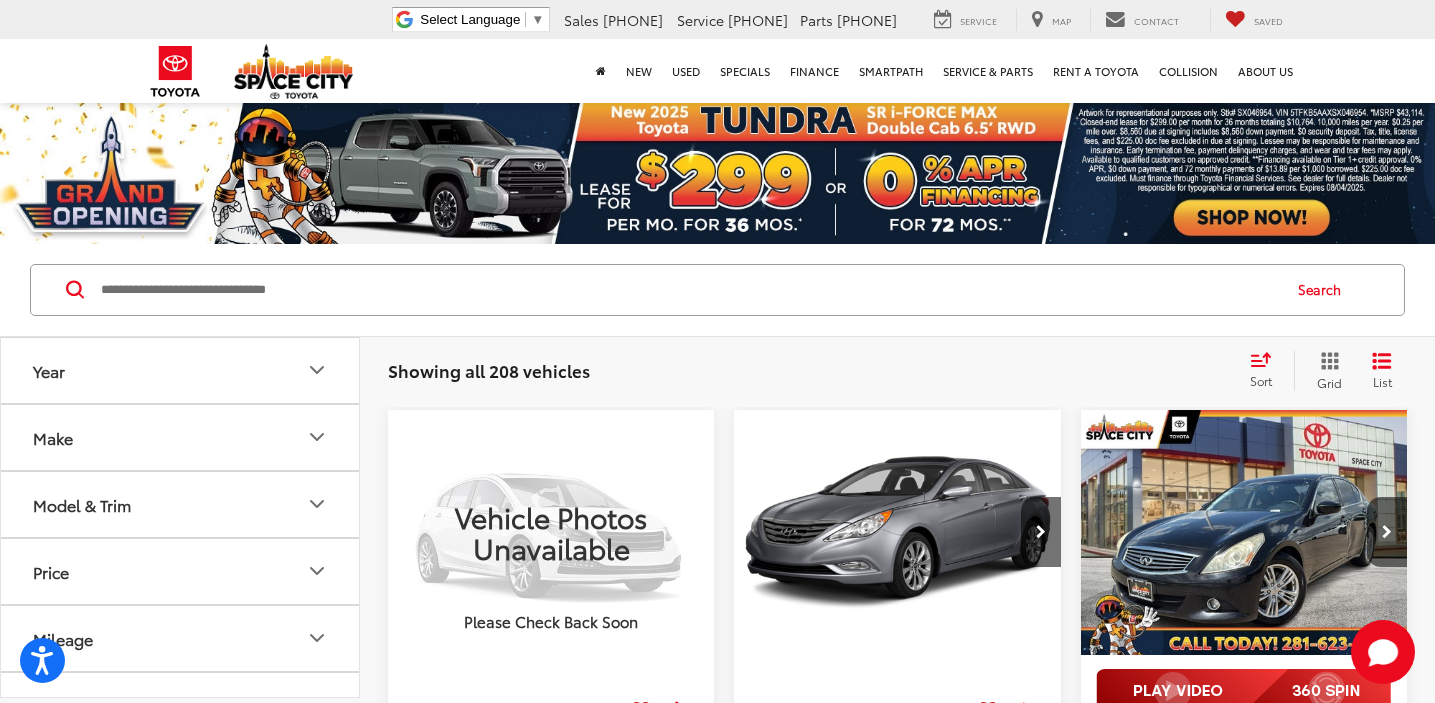 click on "Model & Trim" at bounding box center (181, 504) 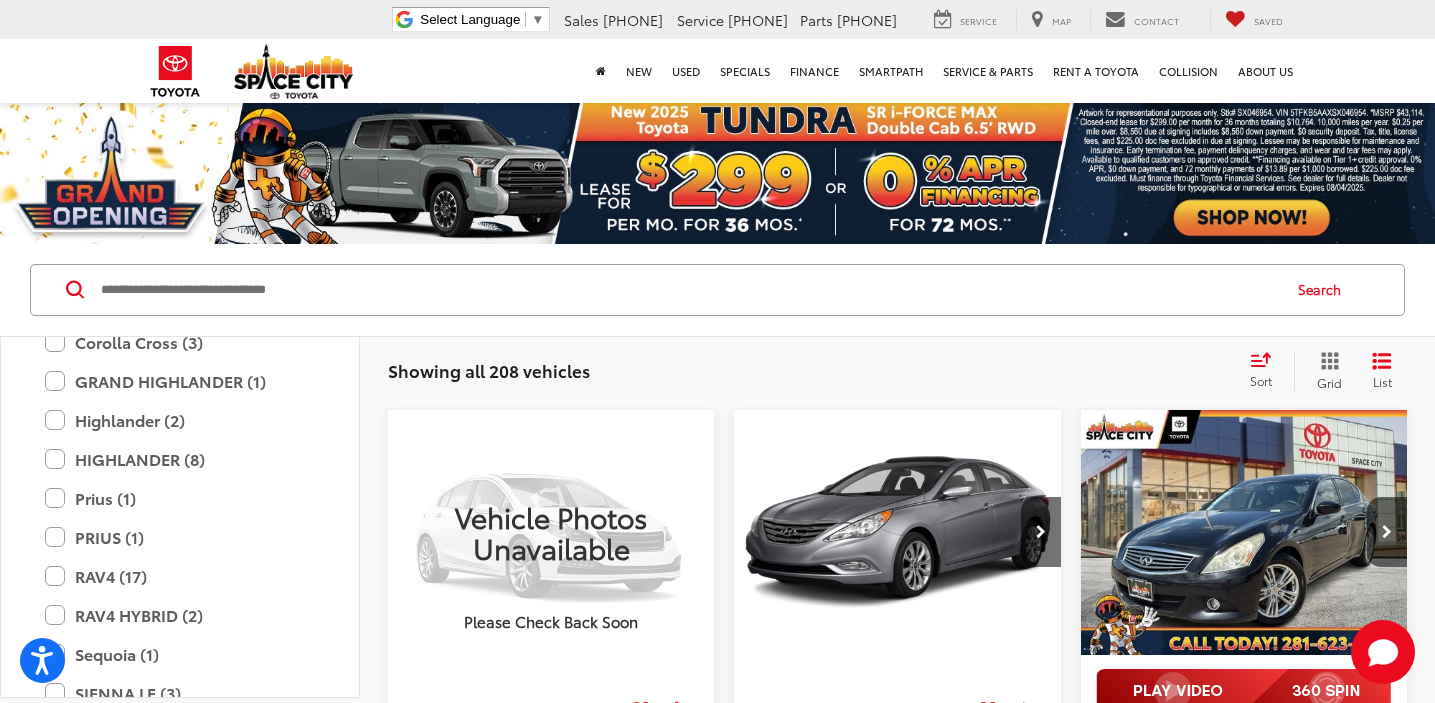 scroll, scrollTop: 3421, scrollLeft: 0, axis: vertical 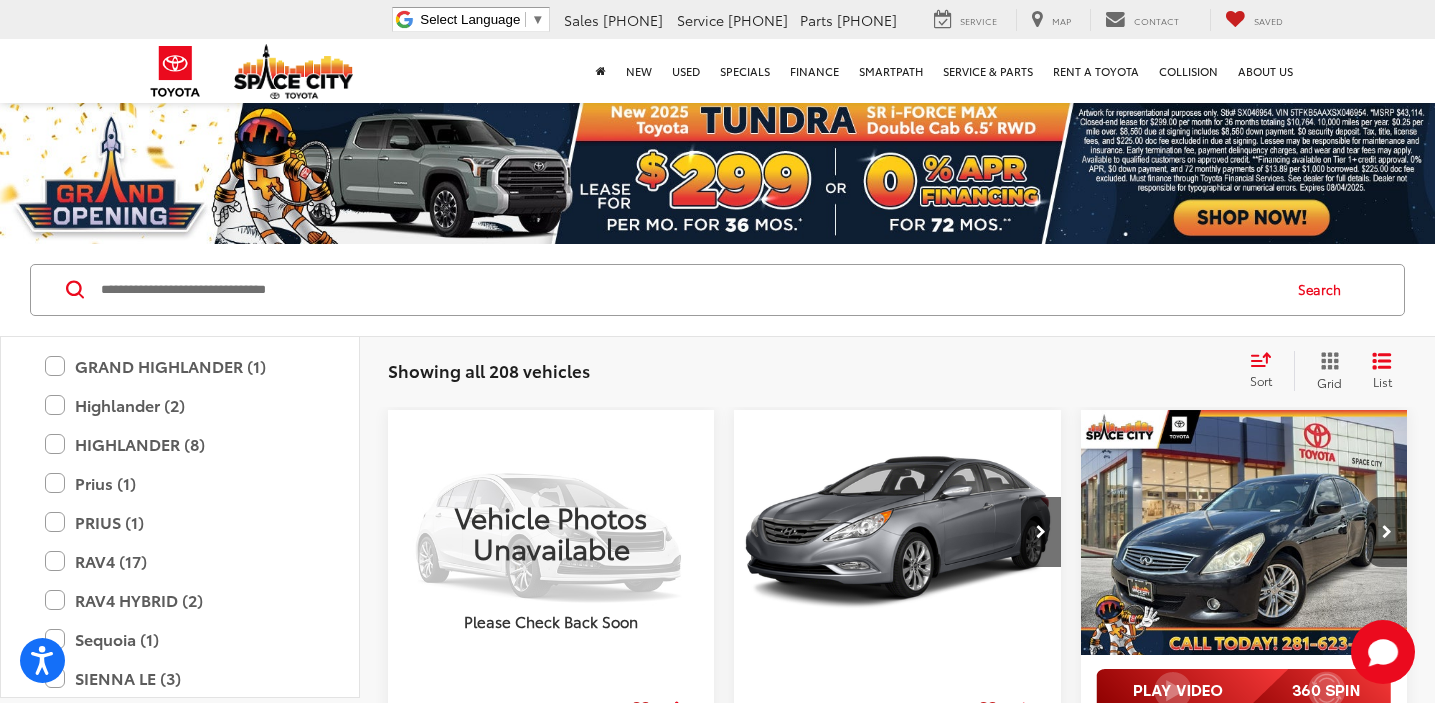 click on "RAV4 (17)" at bounding box center (180, 561) 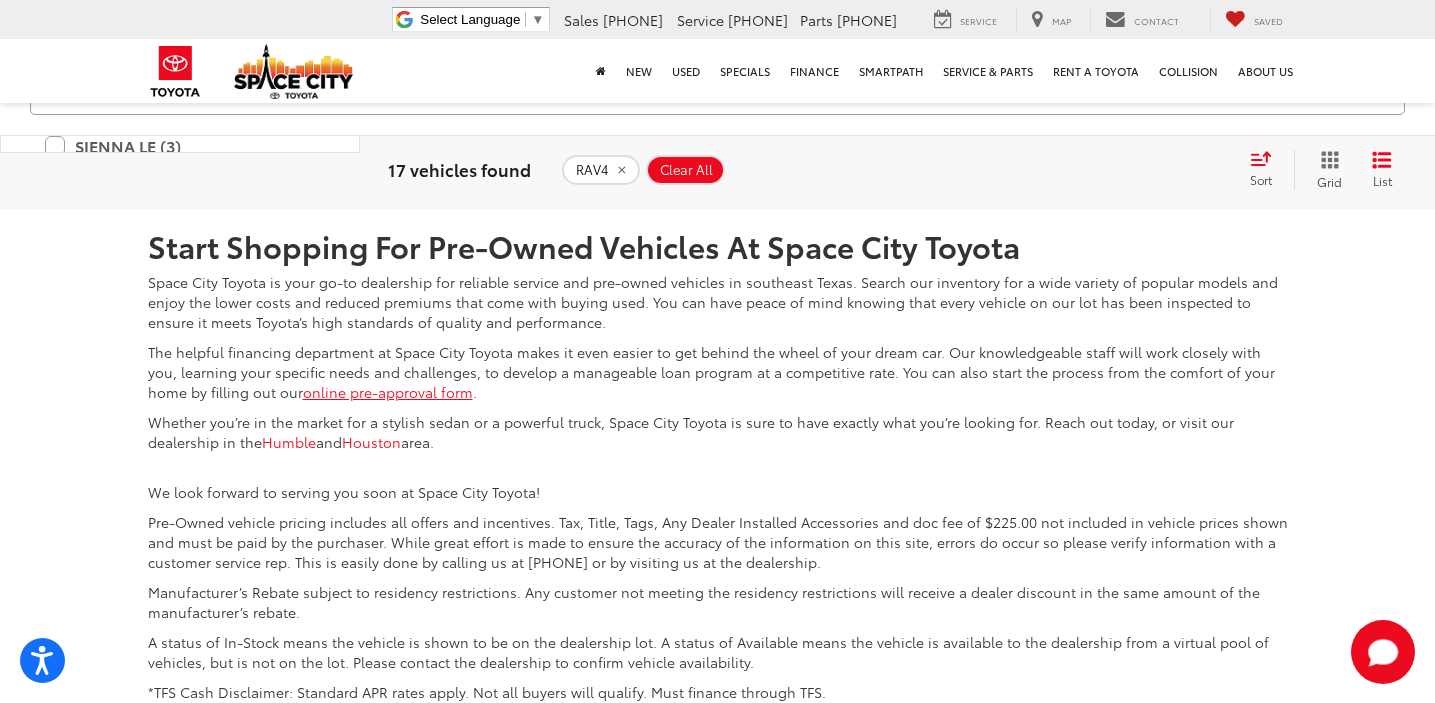 scroll, scrollTop: 4572, scrollLeft: 0, axis: vertical 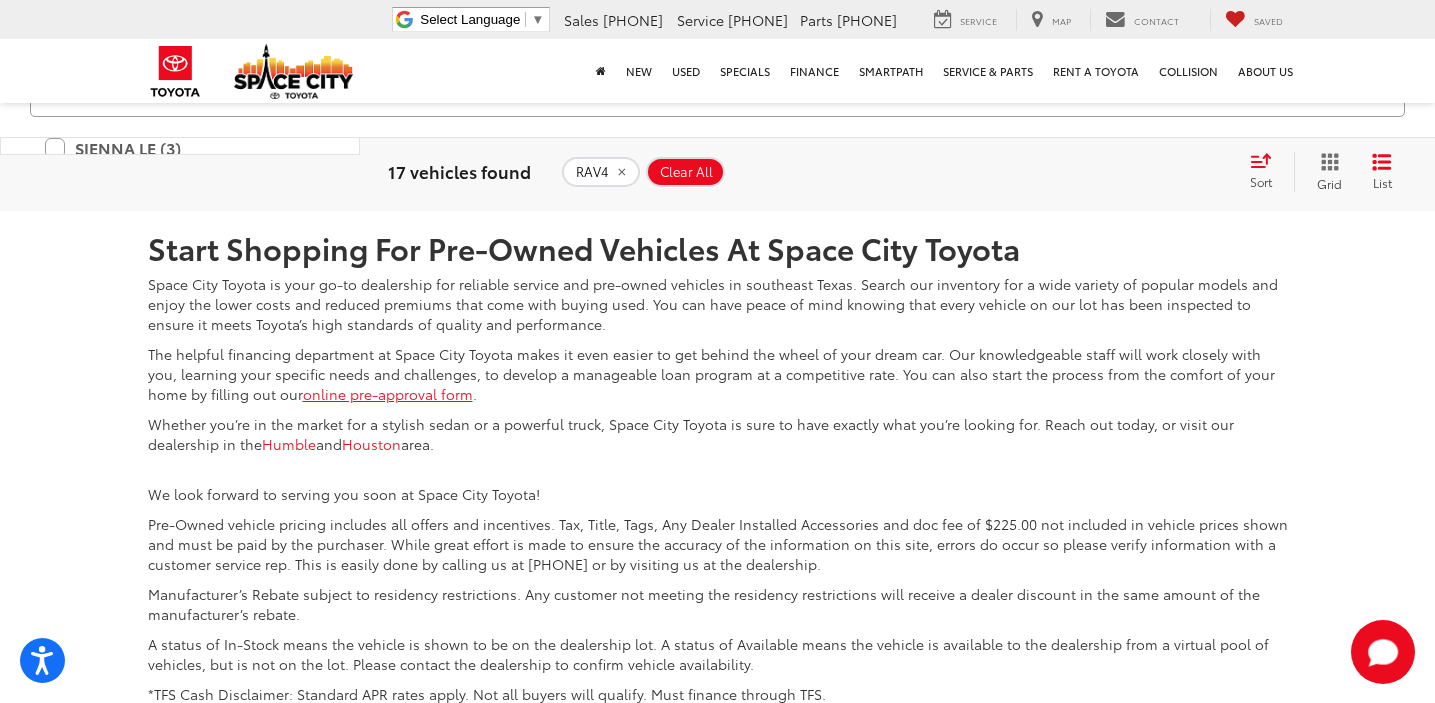 click on "2" at bounding box center (1151, 62) 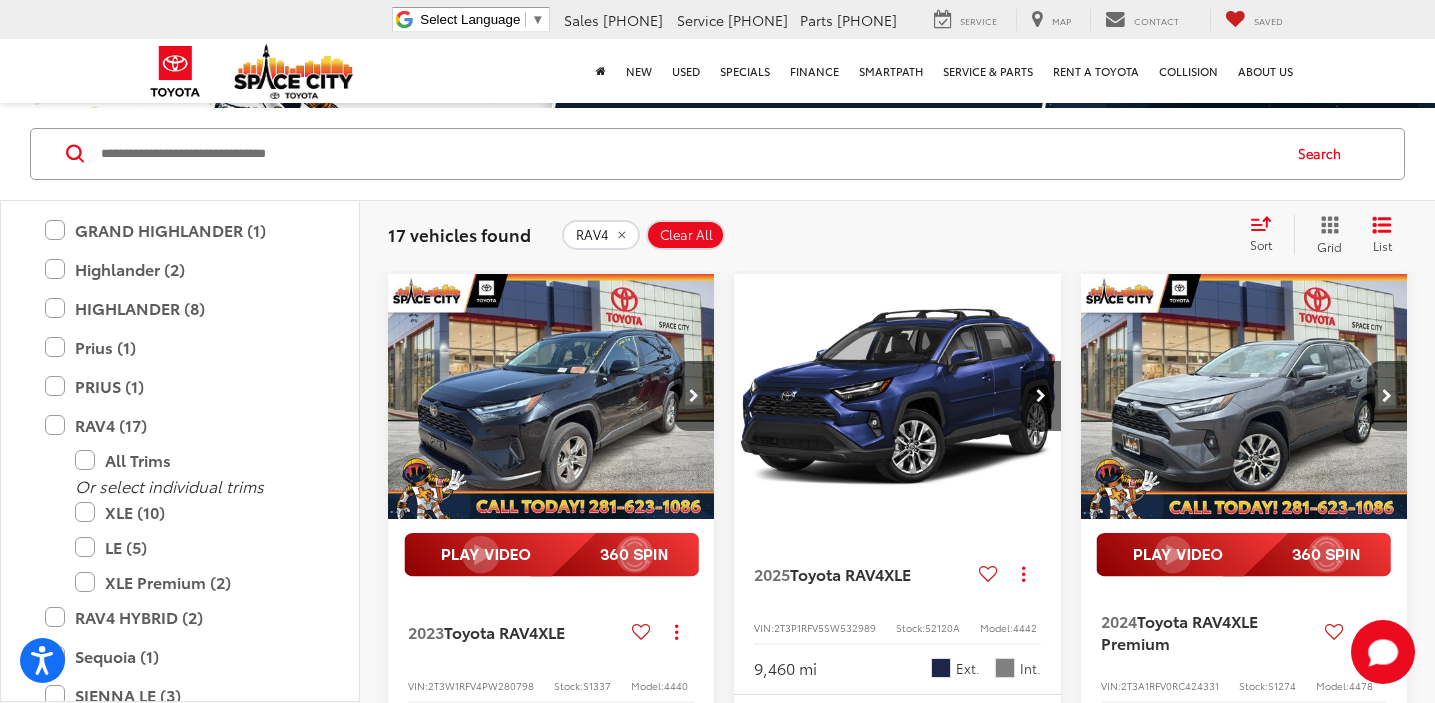 scroll, scrollTop: 135, scrollLeft: 0, axis: vertical 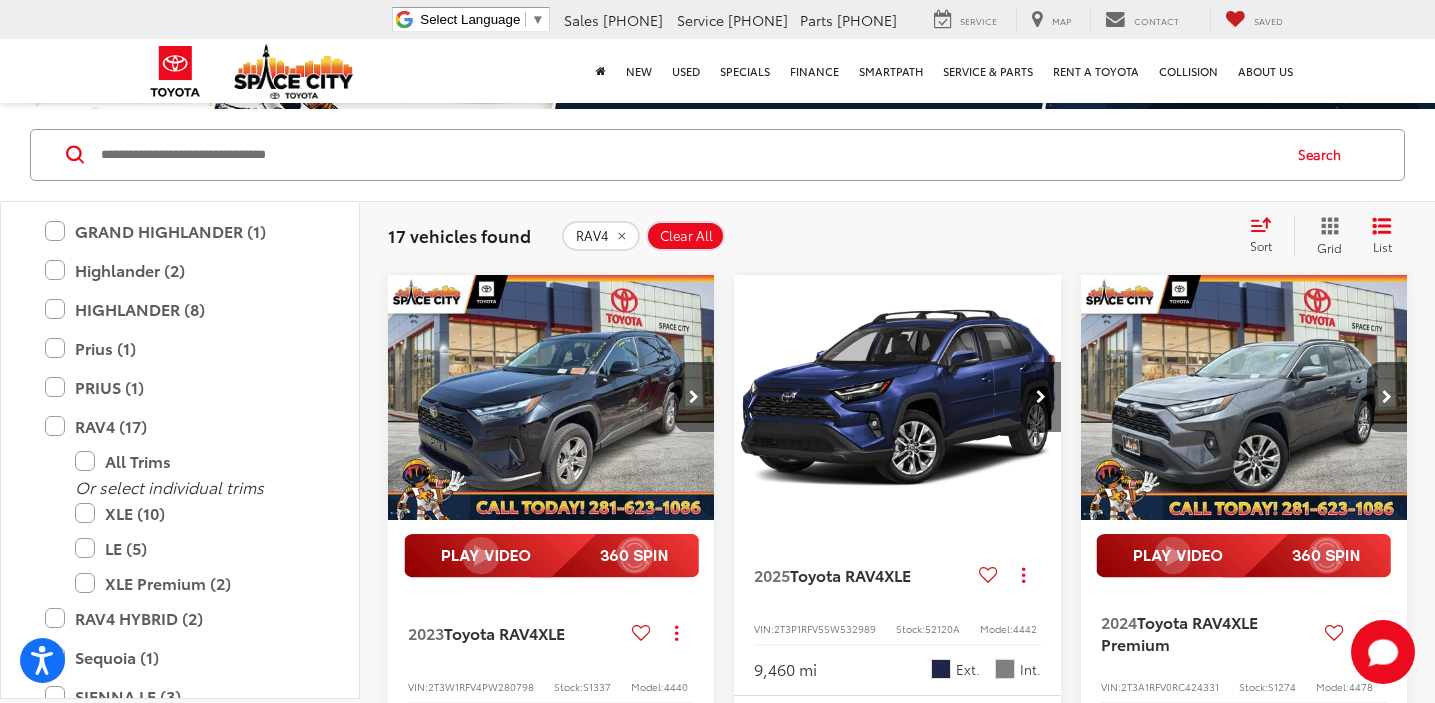 click at bounding box center (1041, 397) 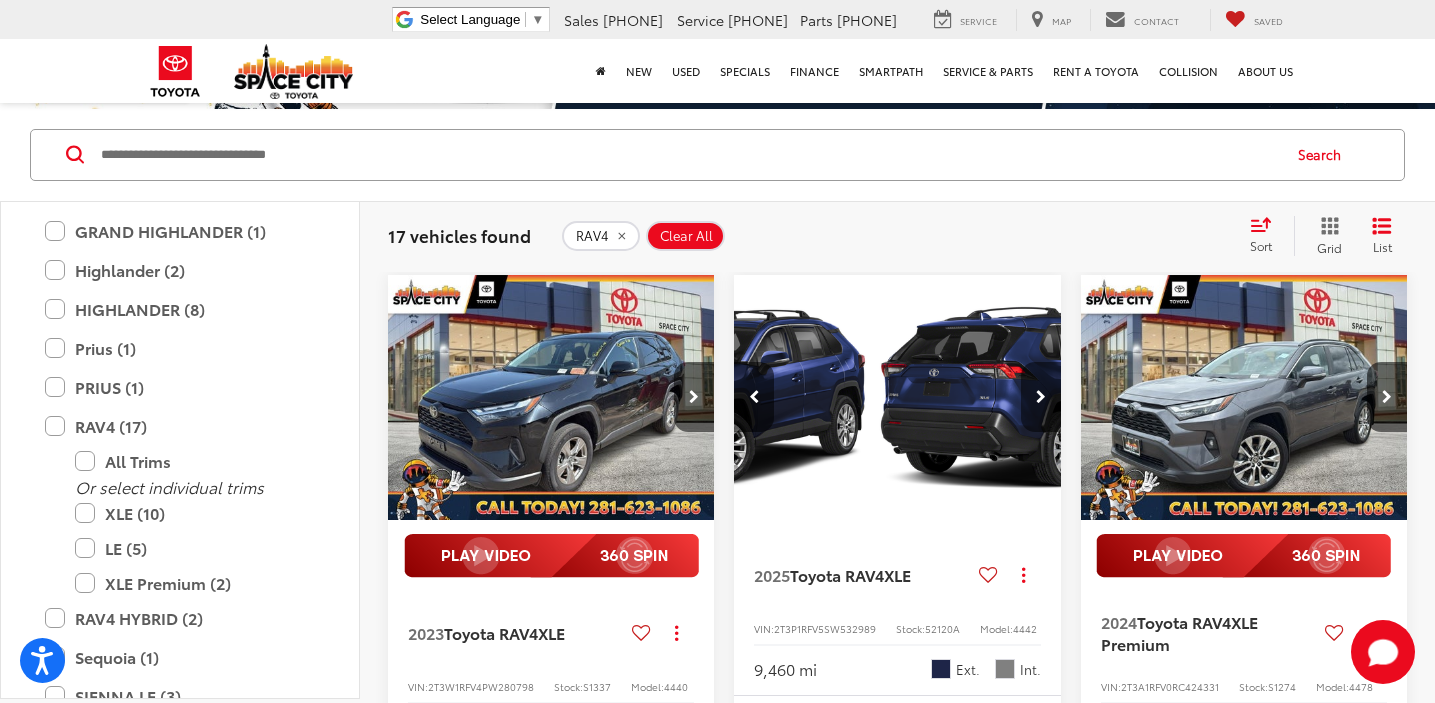 scroll, scrollTop: 0, scrollLeft: 329, axis: horizontal 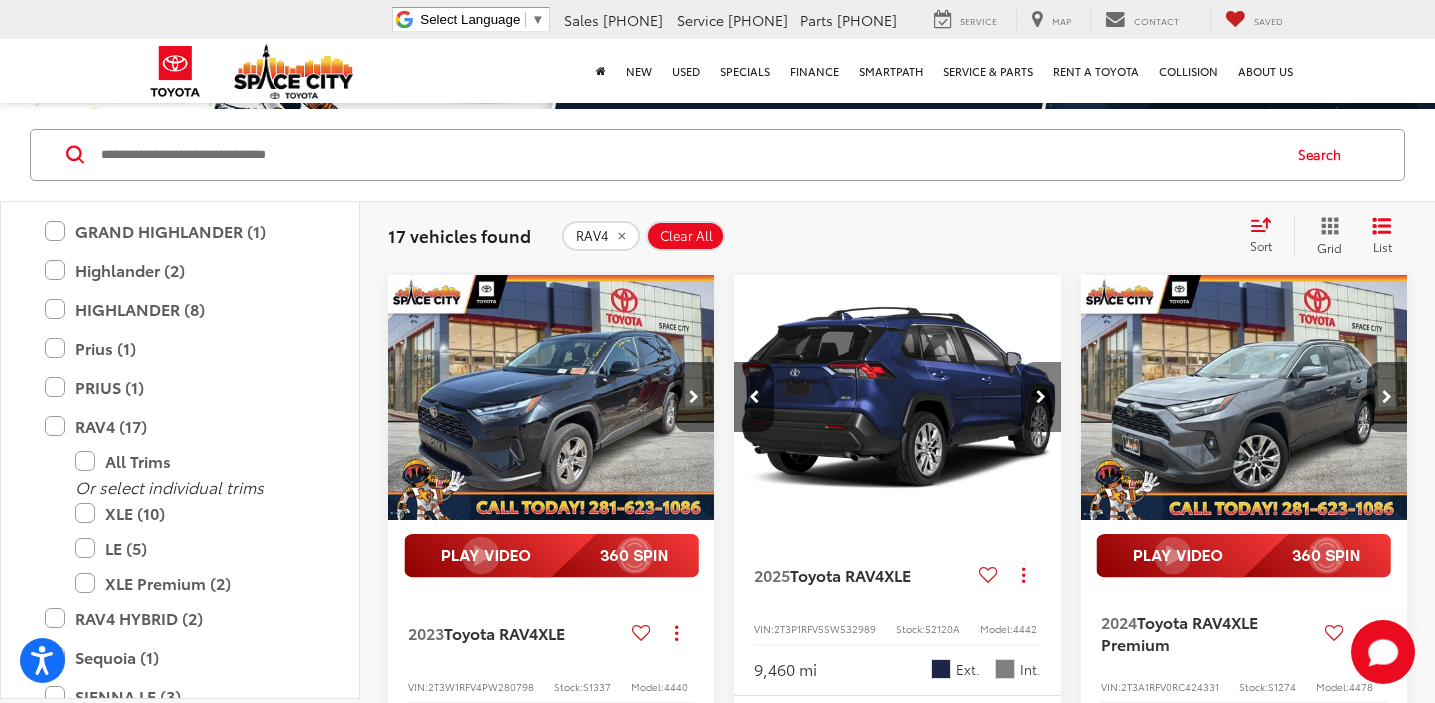 click at bounding box center (1041, 397) 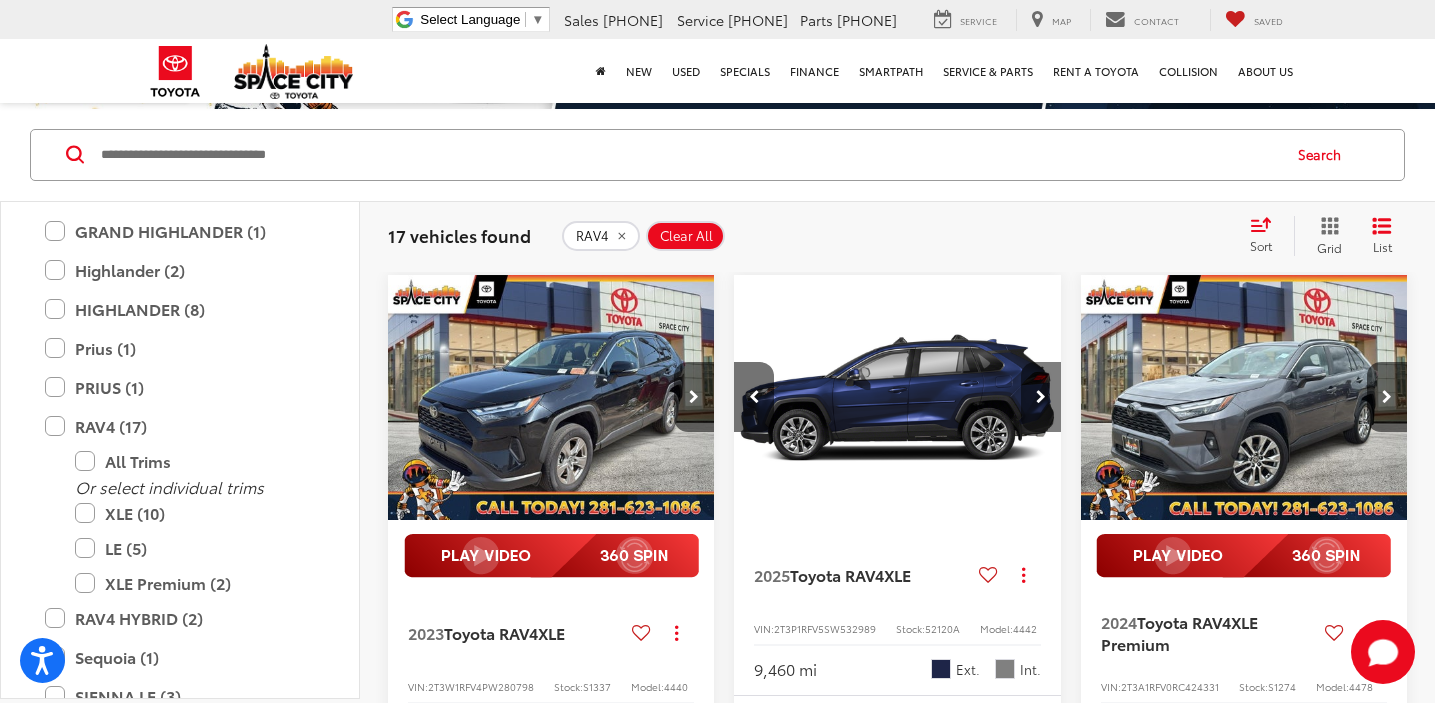 click at bounding box center [1041, 397] 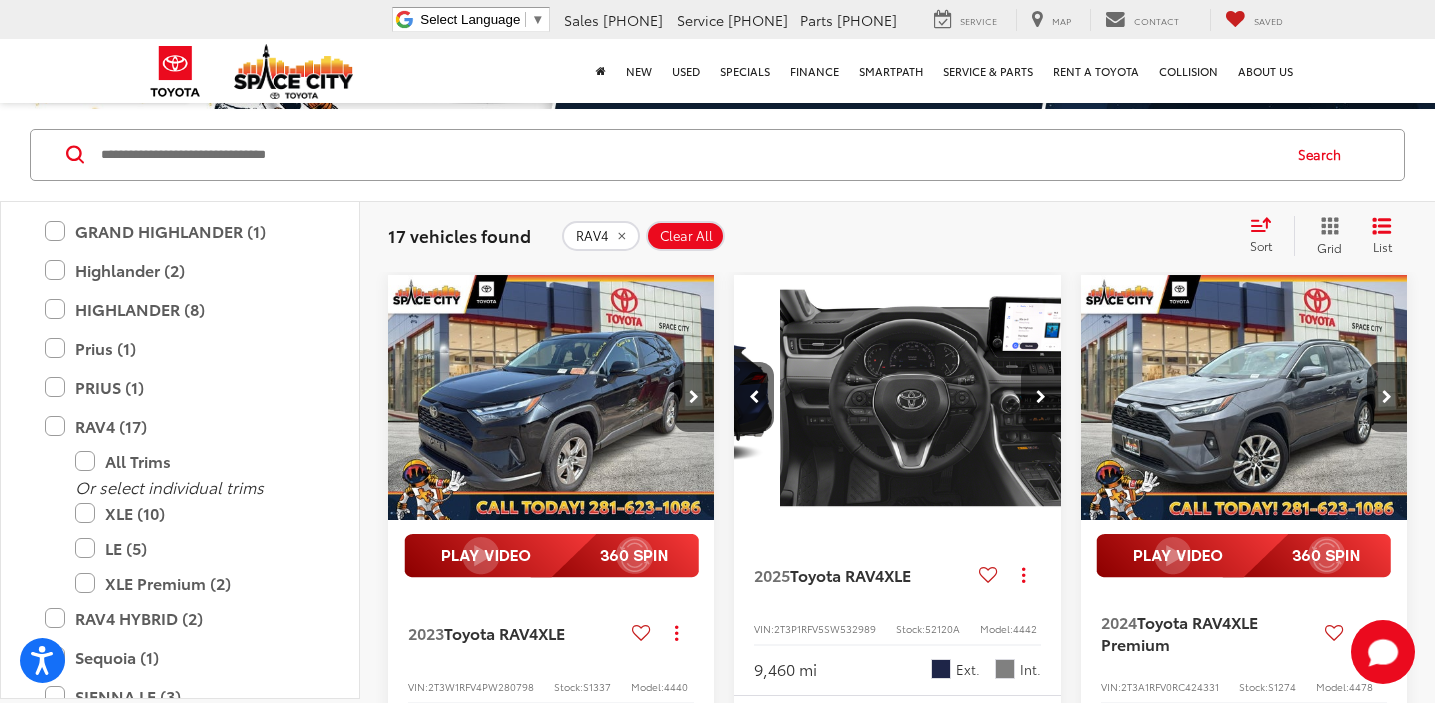 scroll, scrollTop: 0, scrollLeft: 988, axis: horizontal 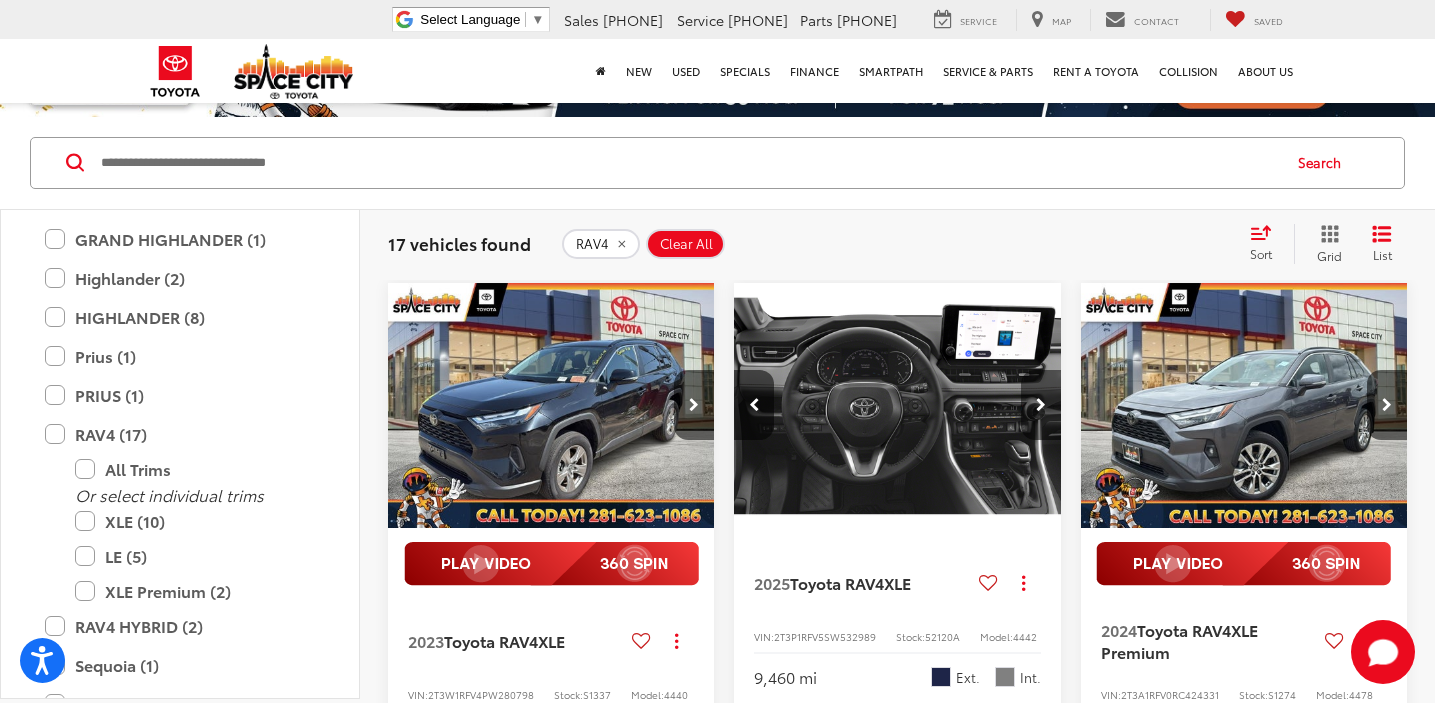 click at bounding box center [1041, 405] 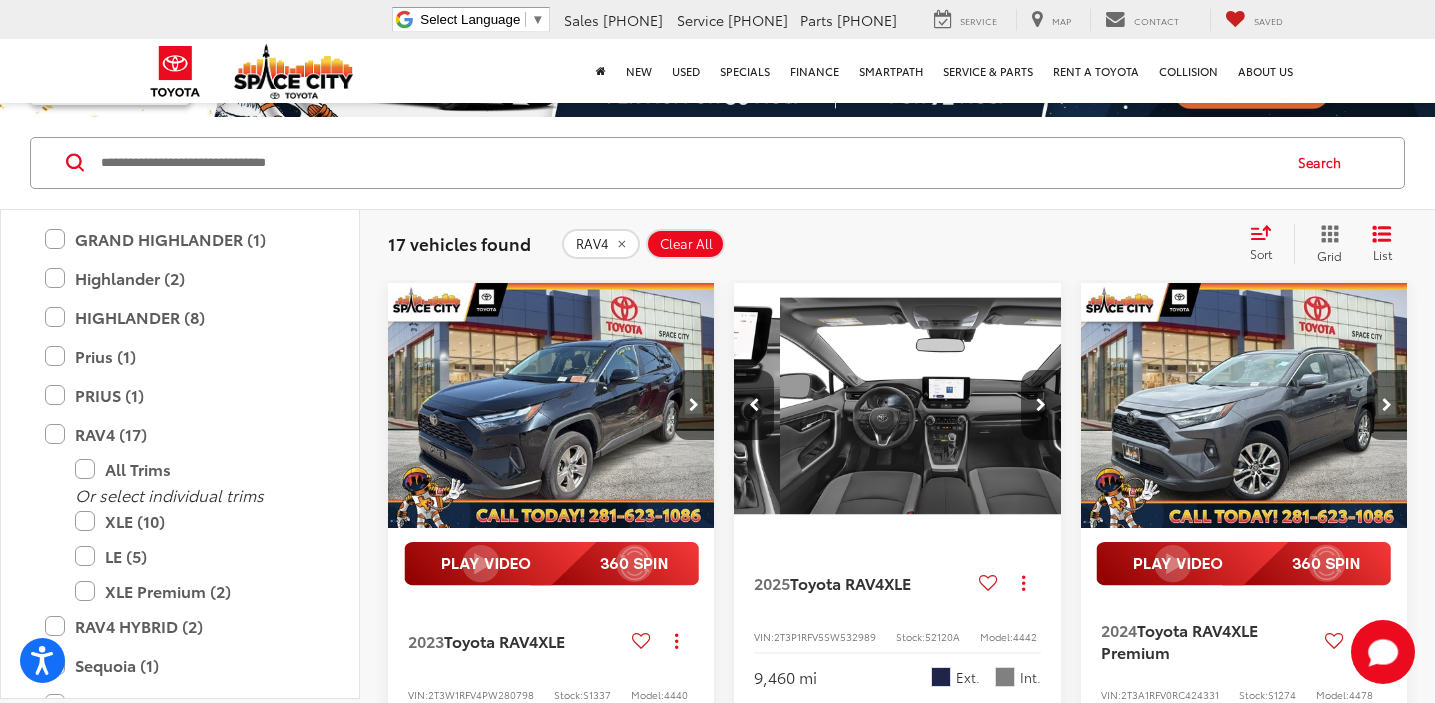 scroll, scrollTop: 0, scrollLeft: 1317, axis: horizontal 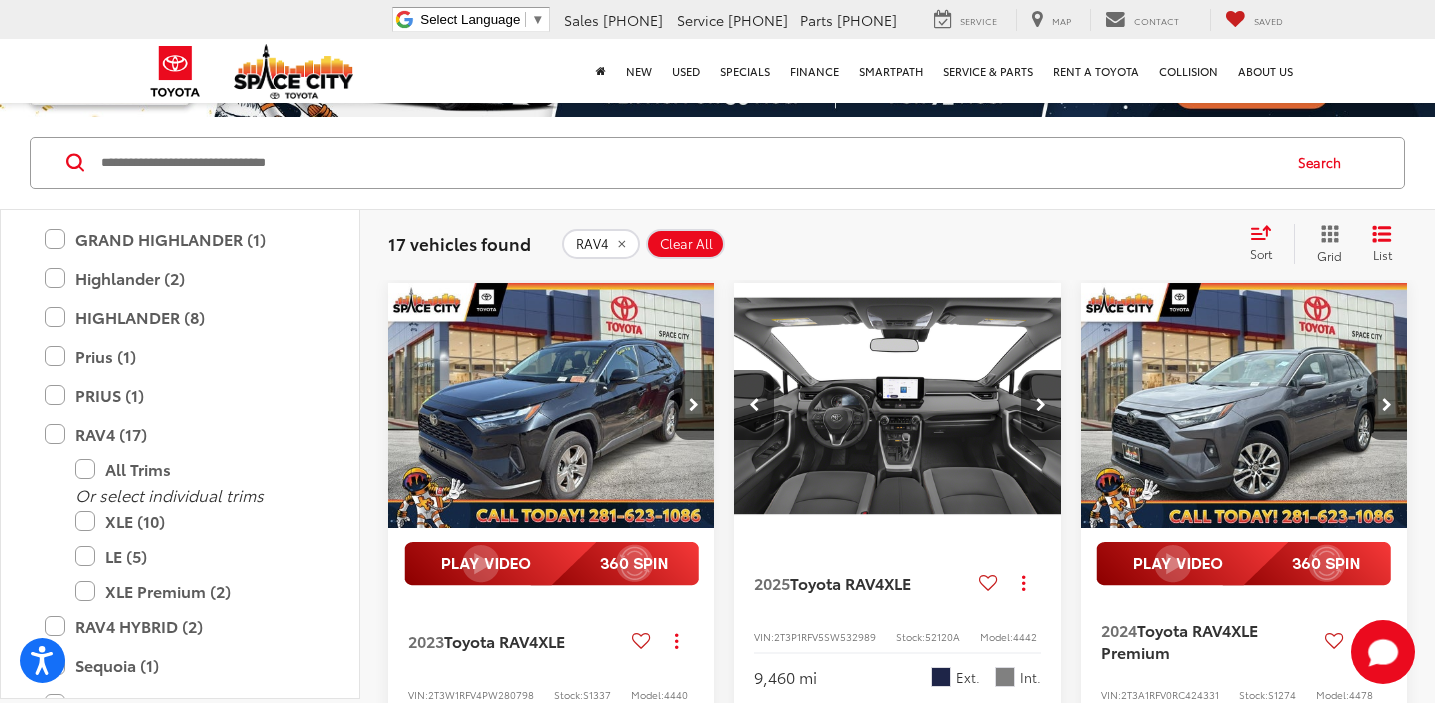 click at bounding box center (1041, 405) 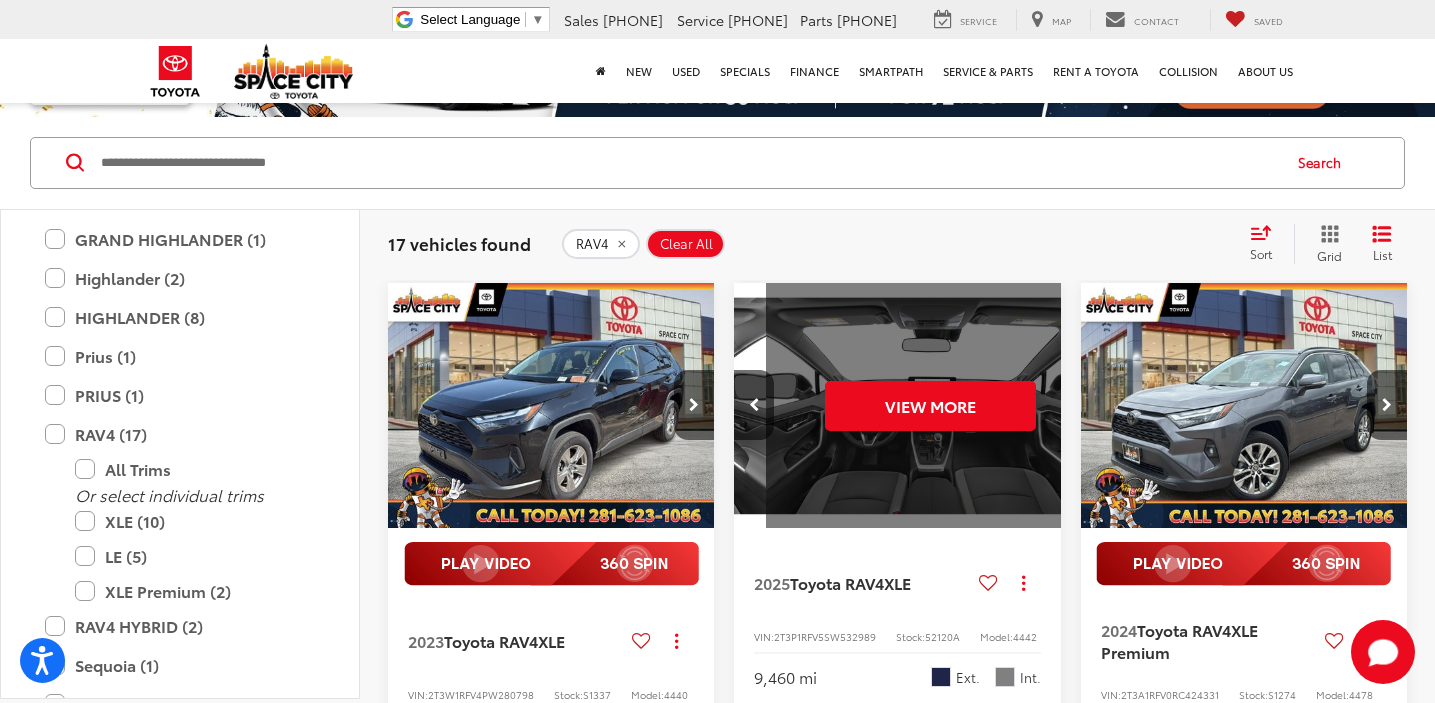 scroll, scrollTop: 0, scrollLeft: 1647, axis: horizontal 